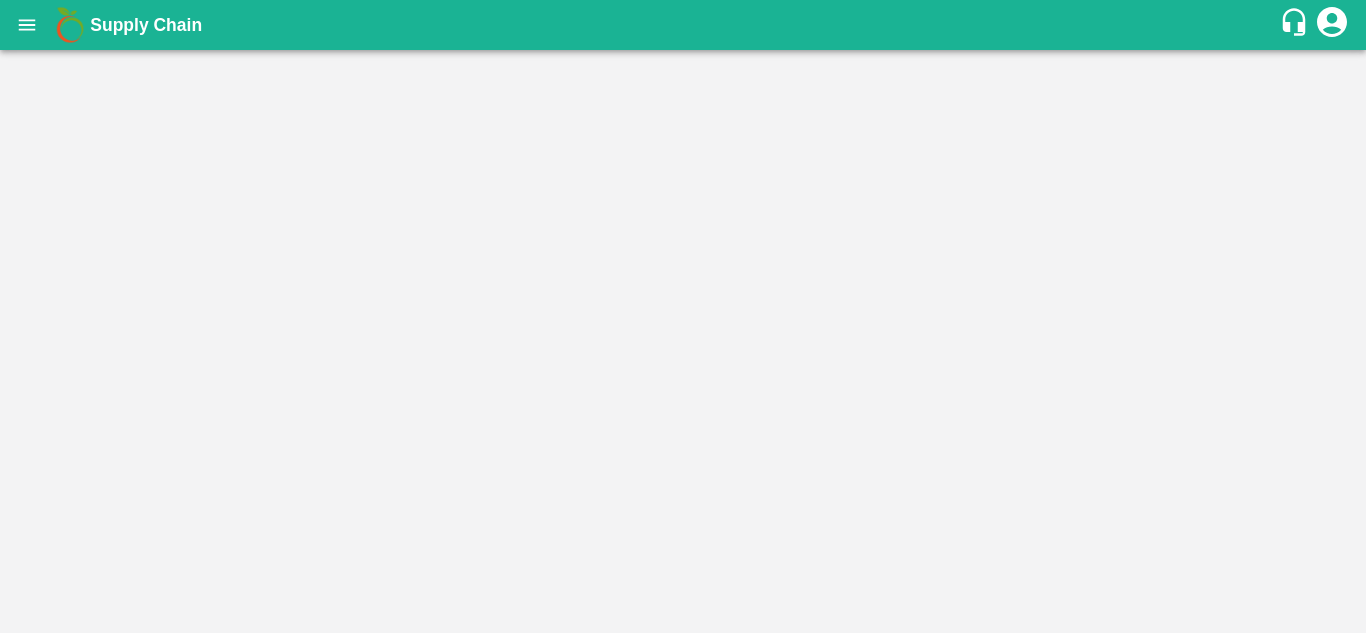 scroll, scrollTop: 0, scrollLeft: 0, axis: both 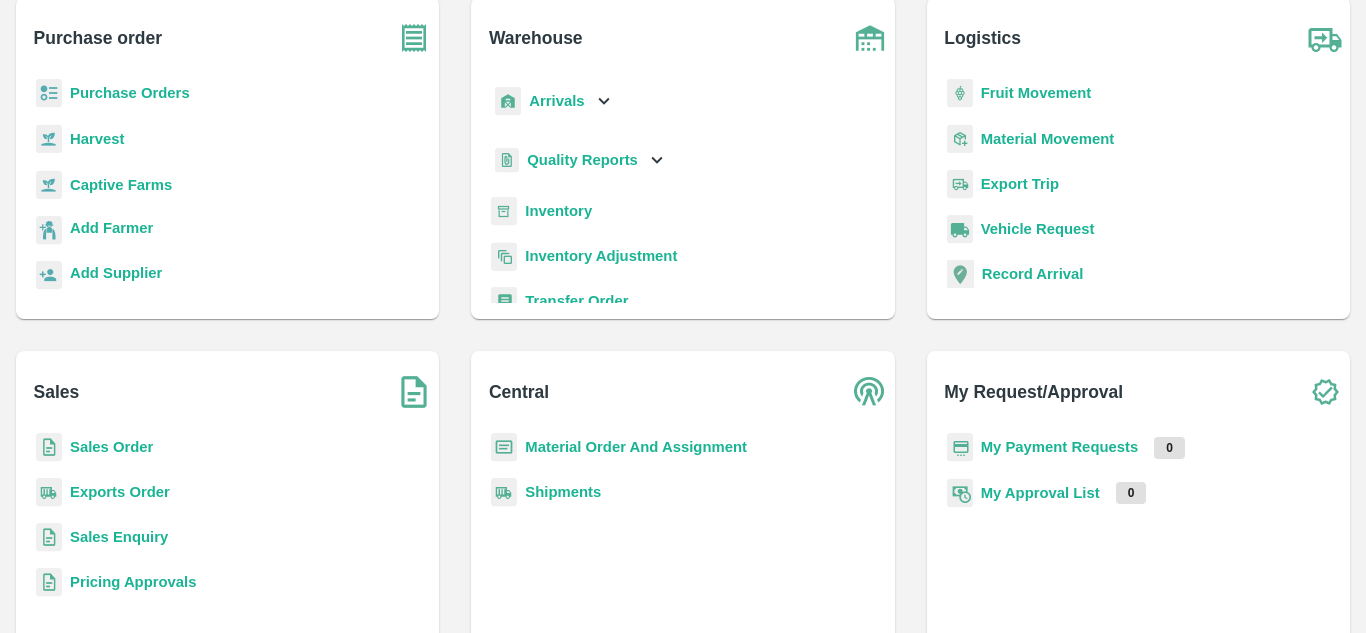 click on "Shipments" at bounding box center [563, 492] 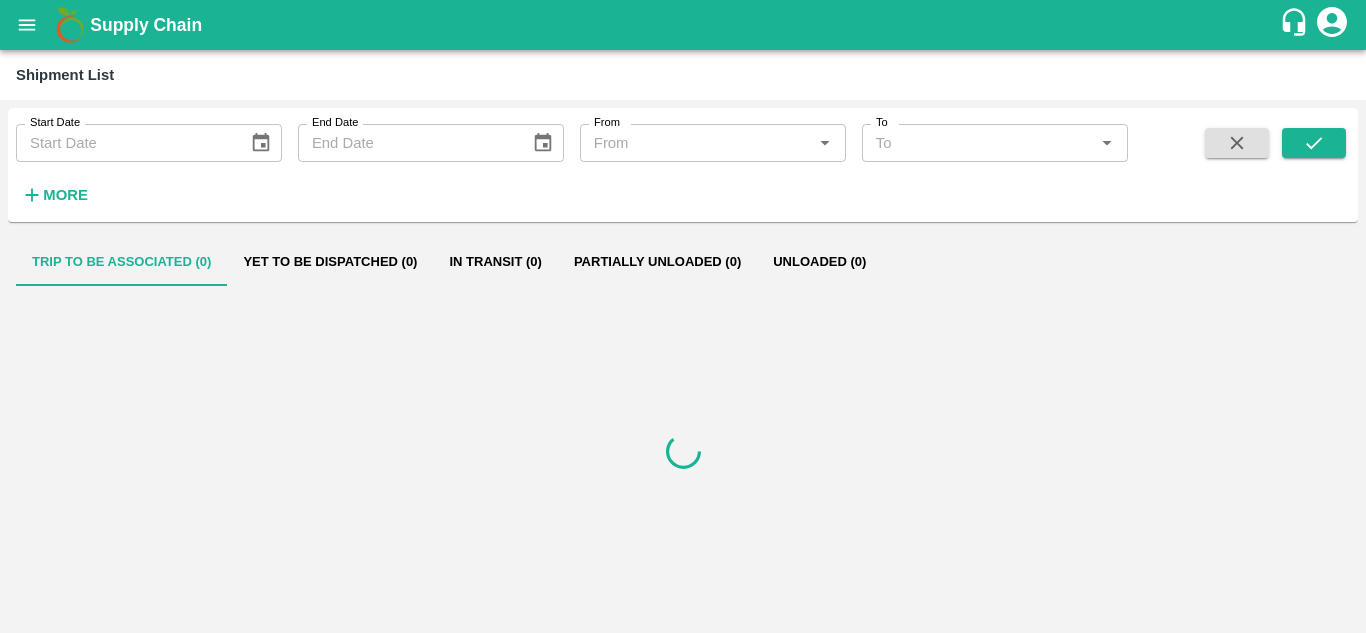 scroll, scrollTop: 0, scrollLeft: 0, axis: both 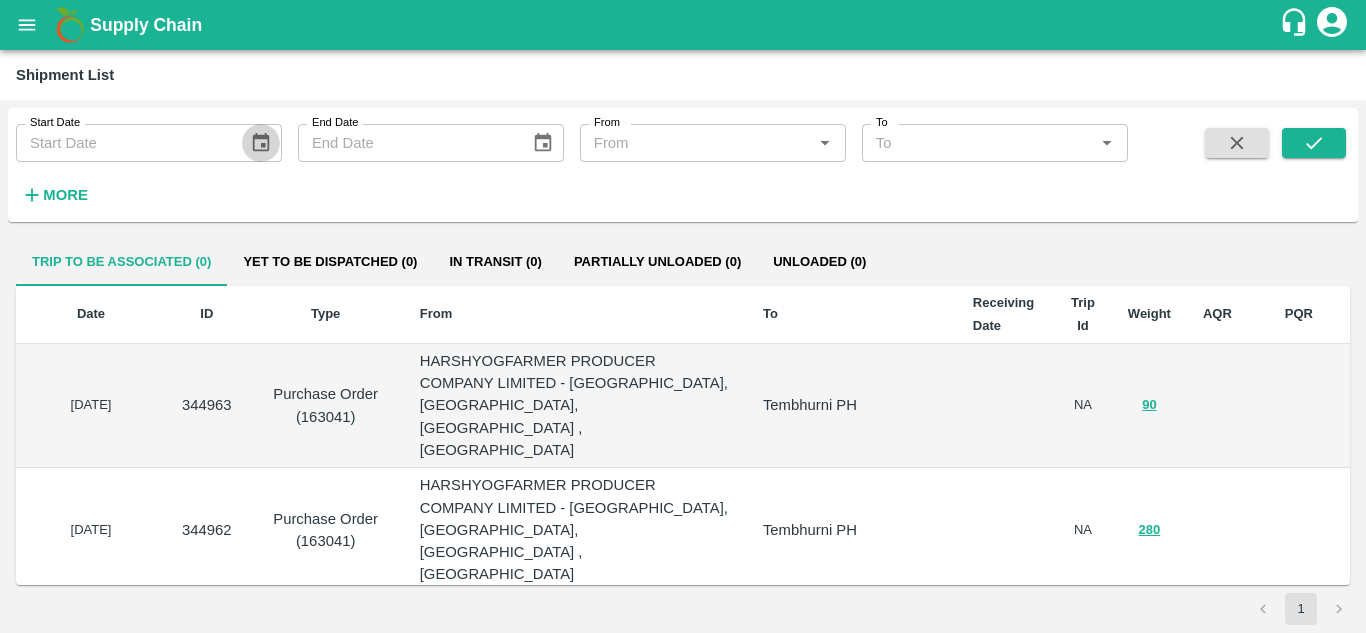 click 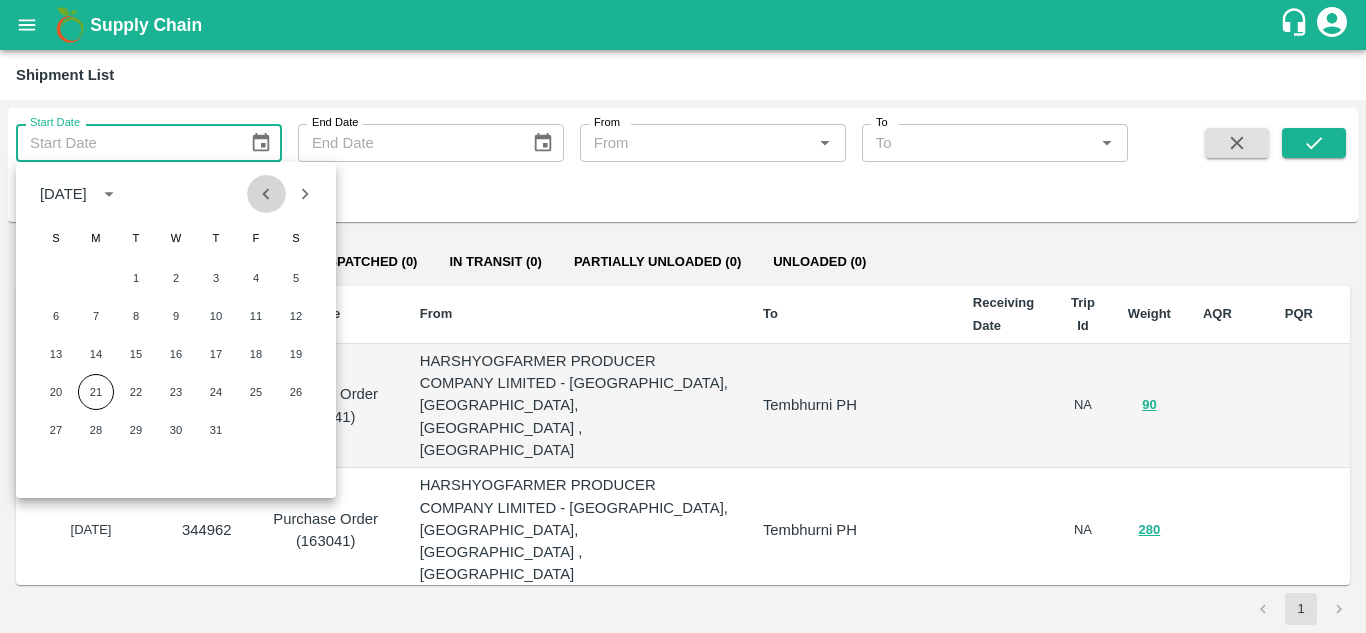 click 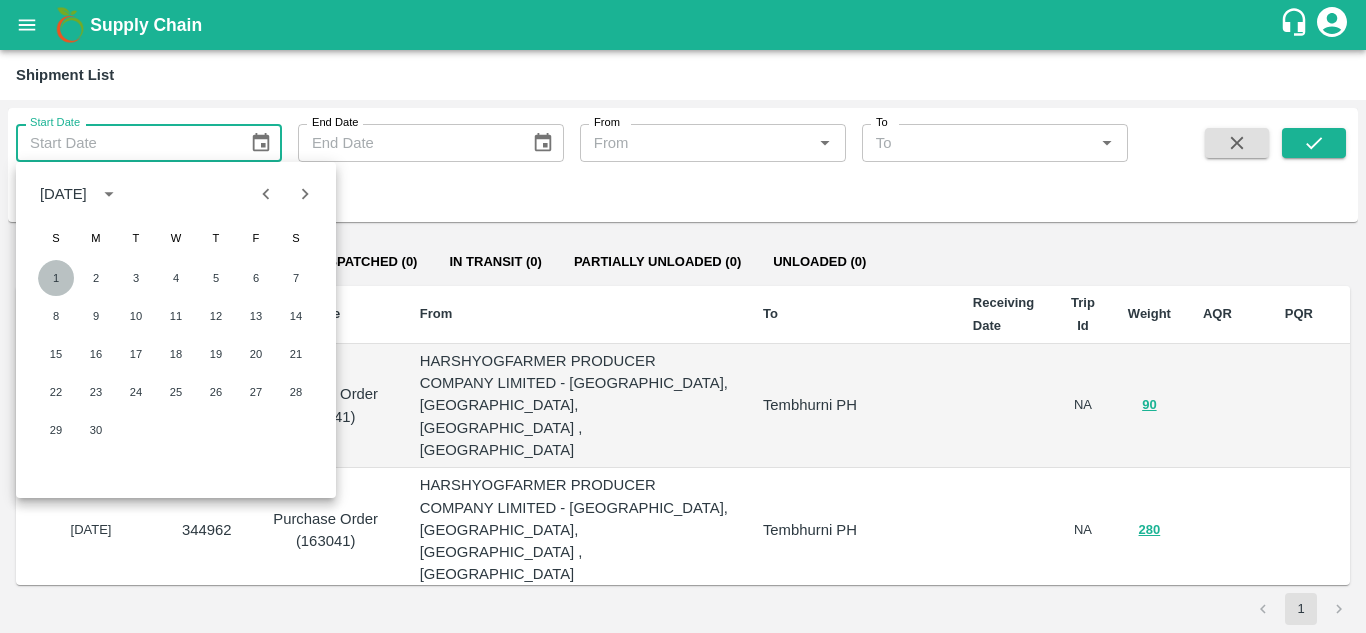 click on "1" at bounding box center [56, 278] 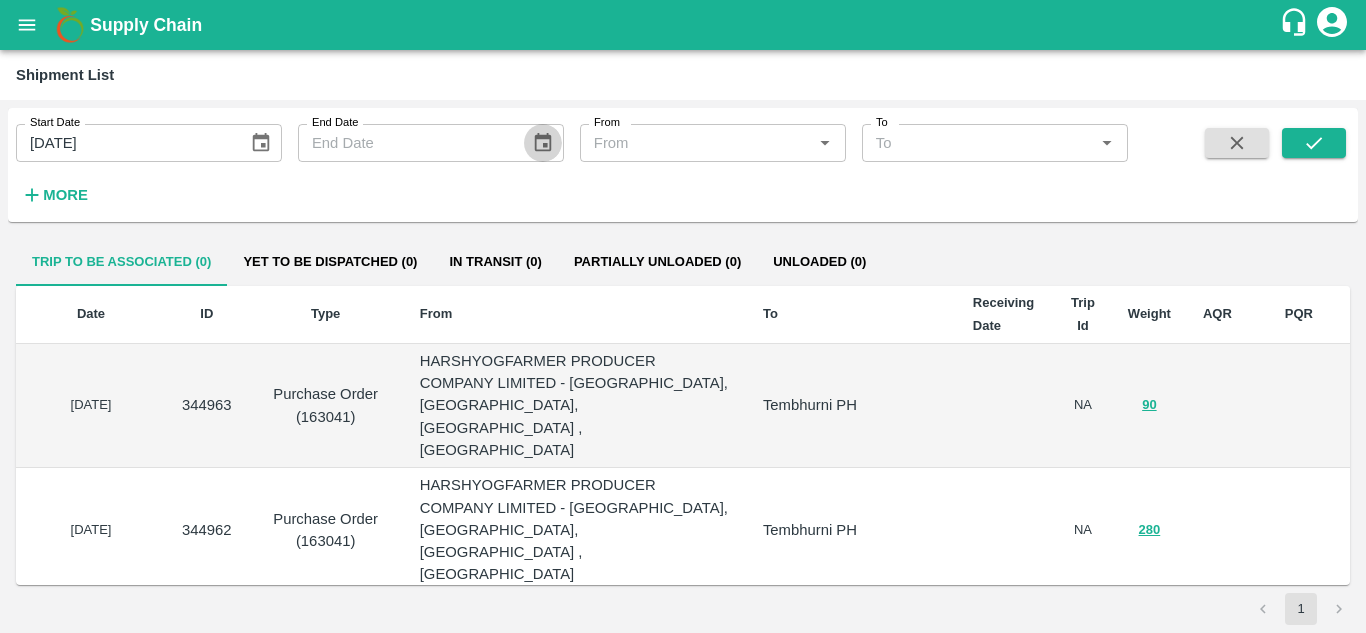 click 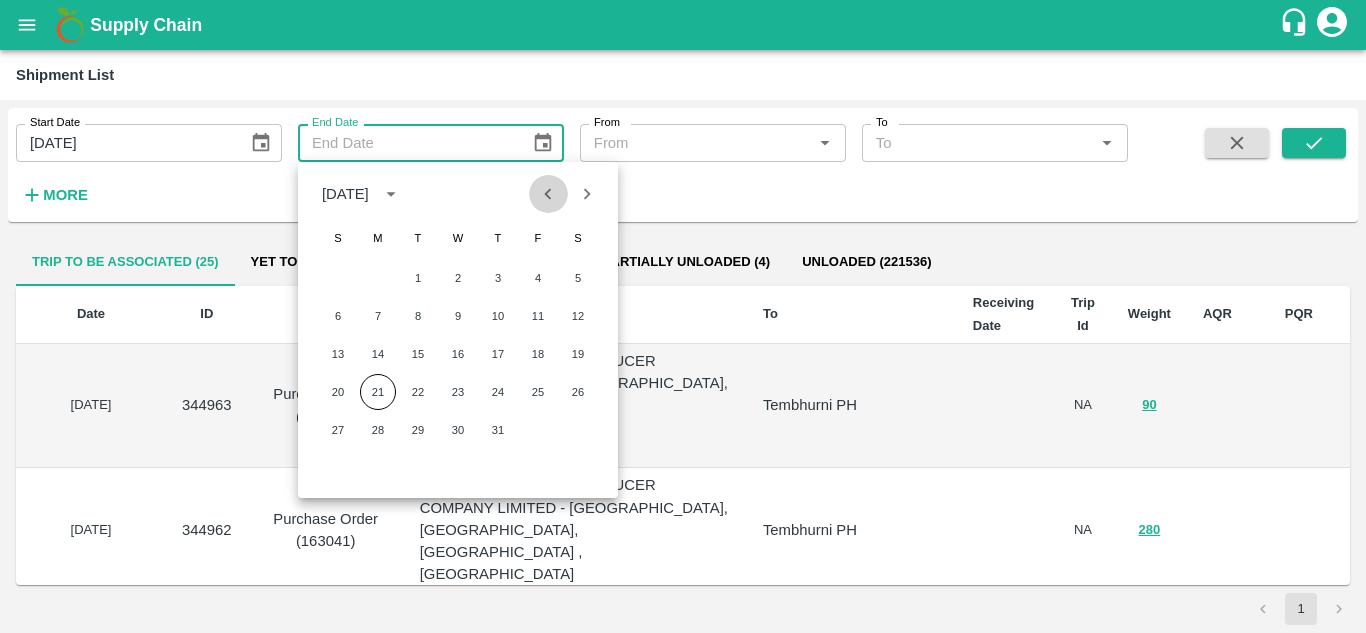click 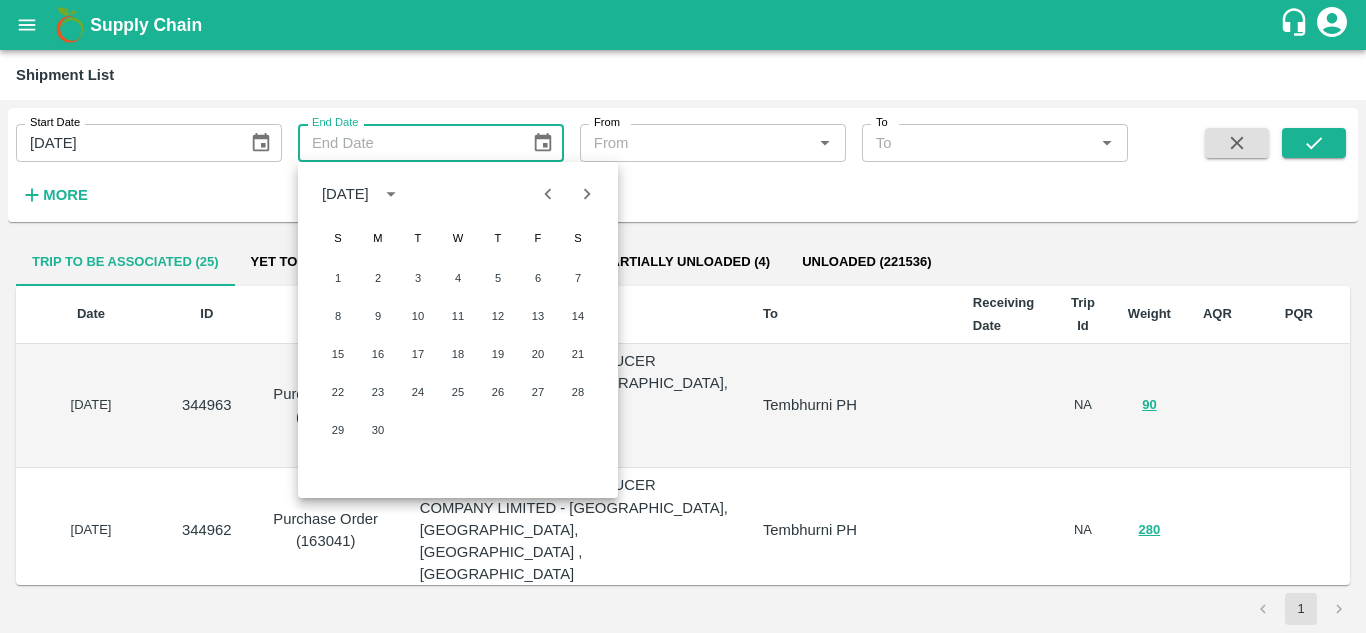 click on "June 2025" at bounding box center (458, 194) 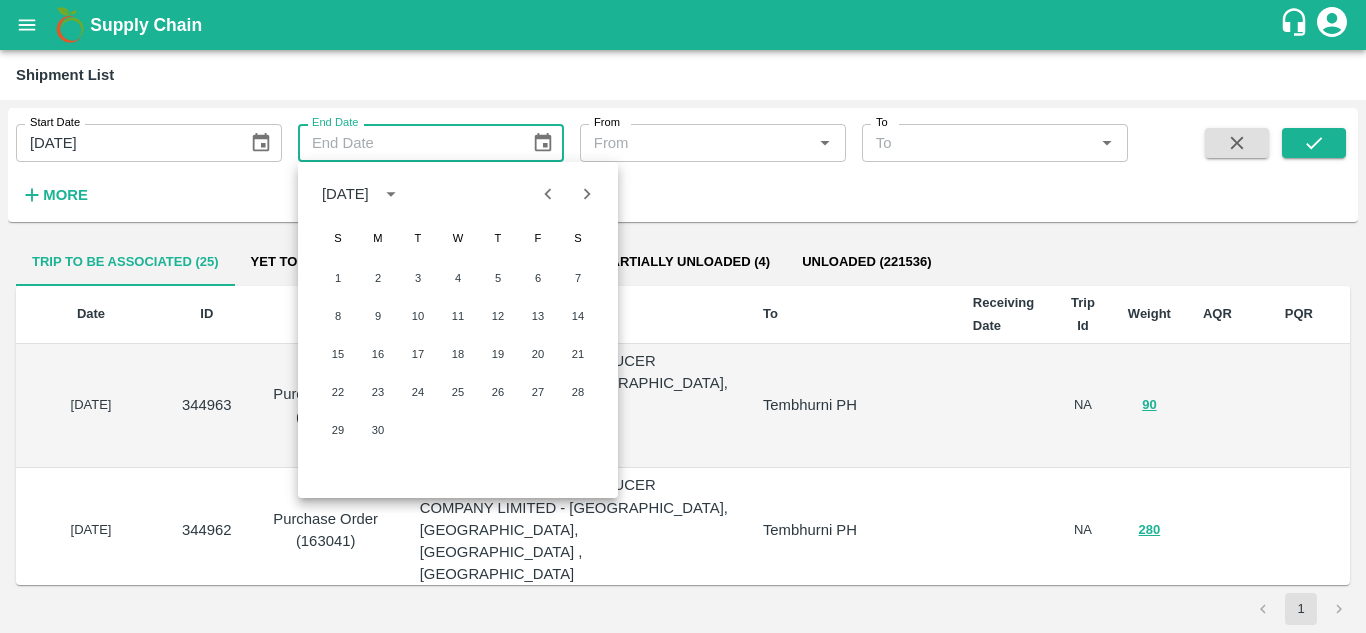 click 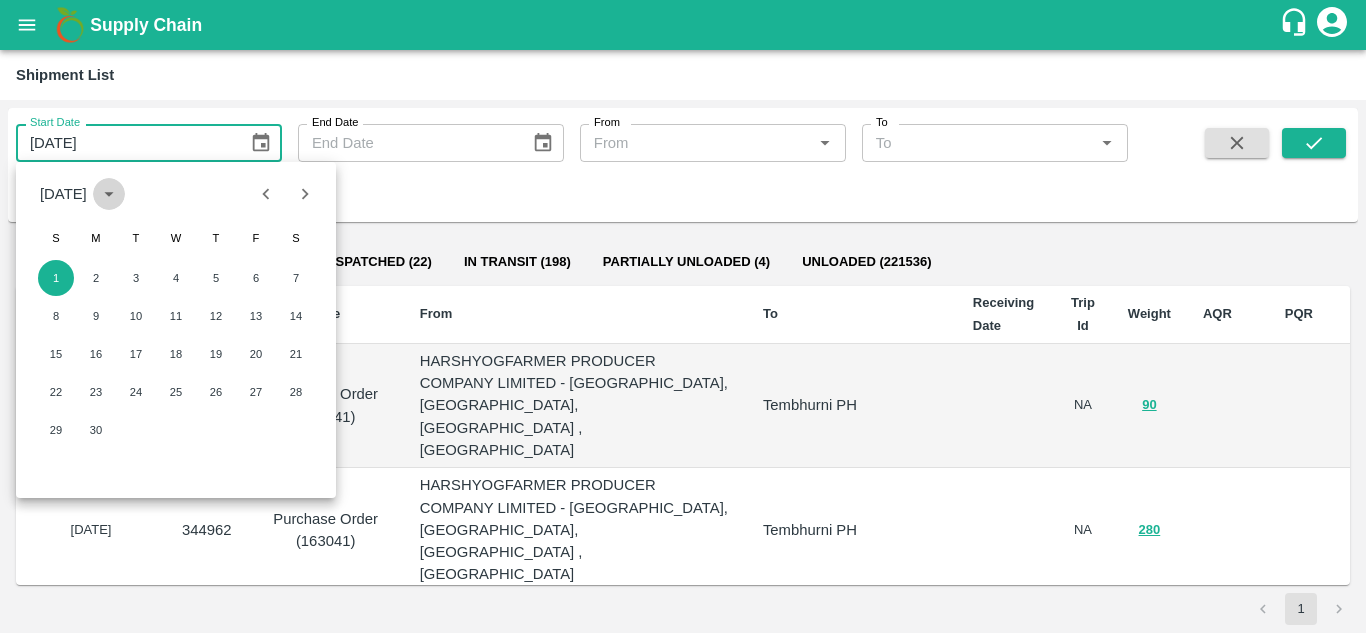 click 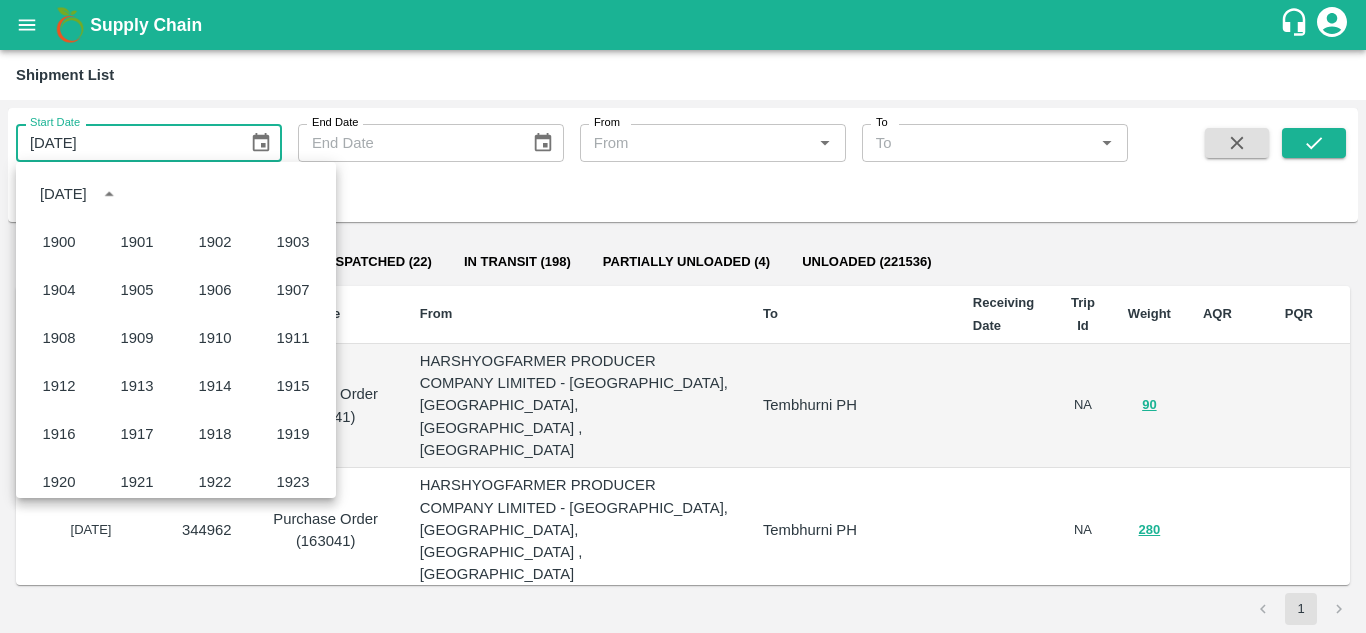 scroll, scrollTop: 1372, scrollLeft: 0, axis: vertical 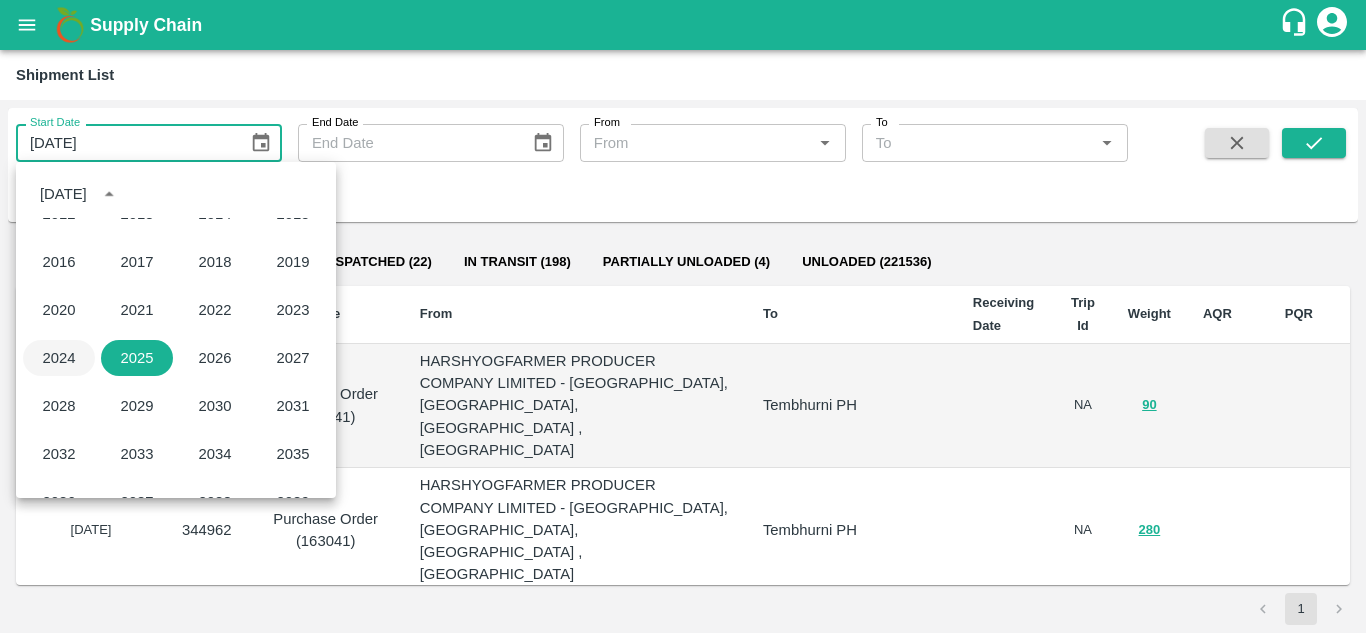 click on "2024" at bounding box center (59, 358) 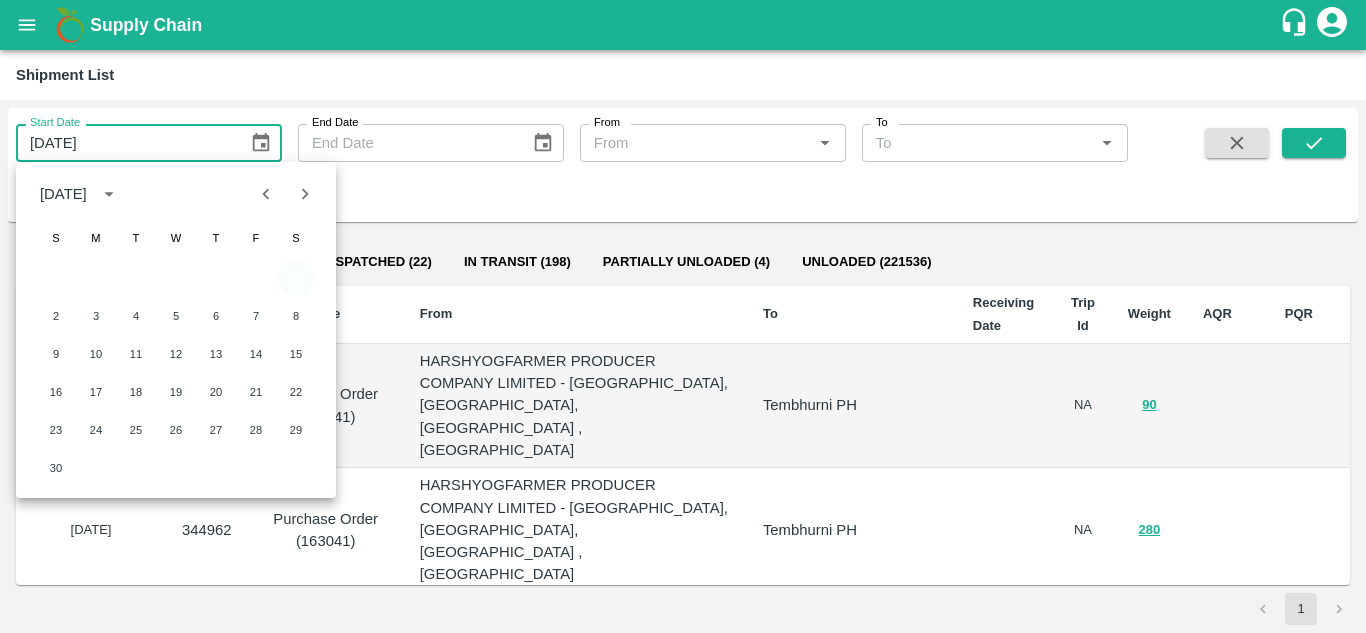 click on "1" at bounding box center [296, 278] 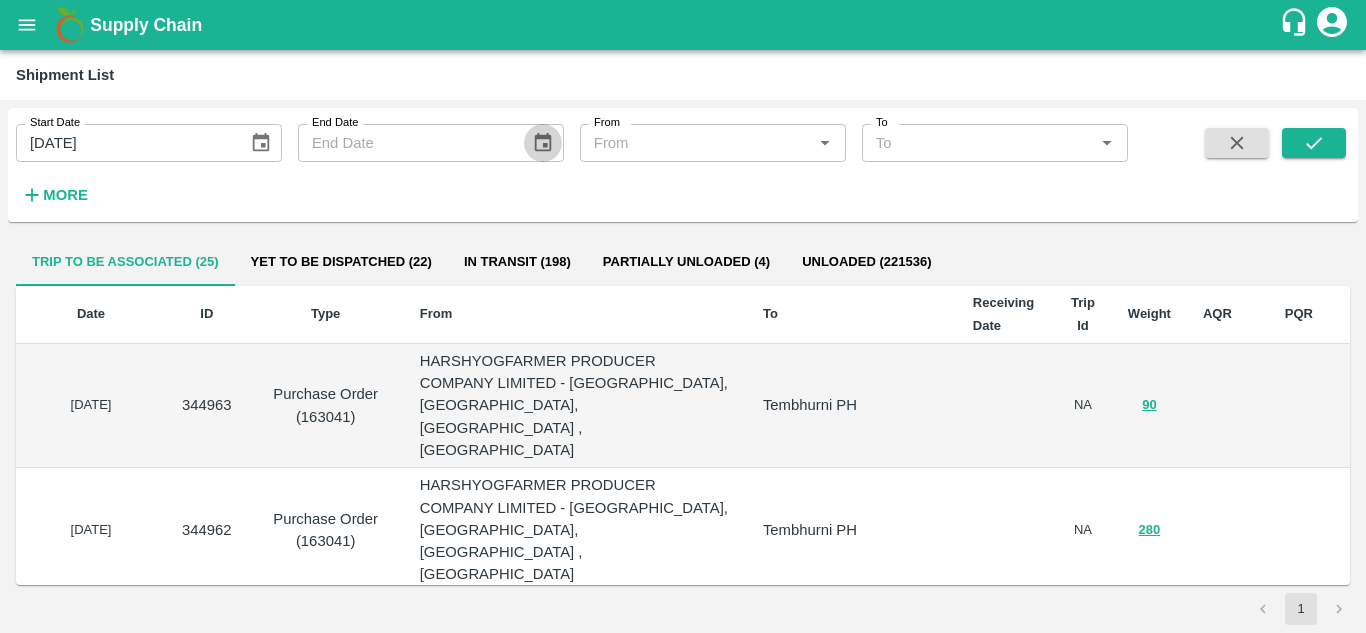 click 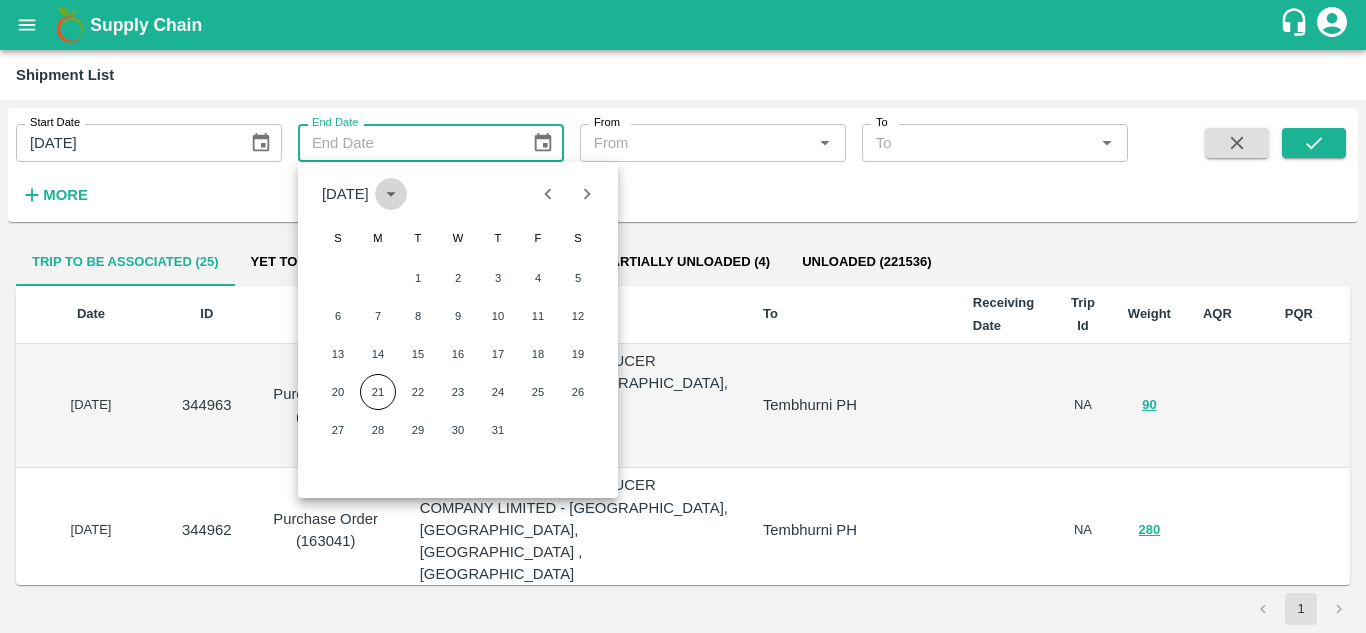 click 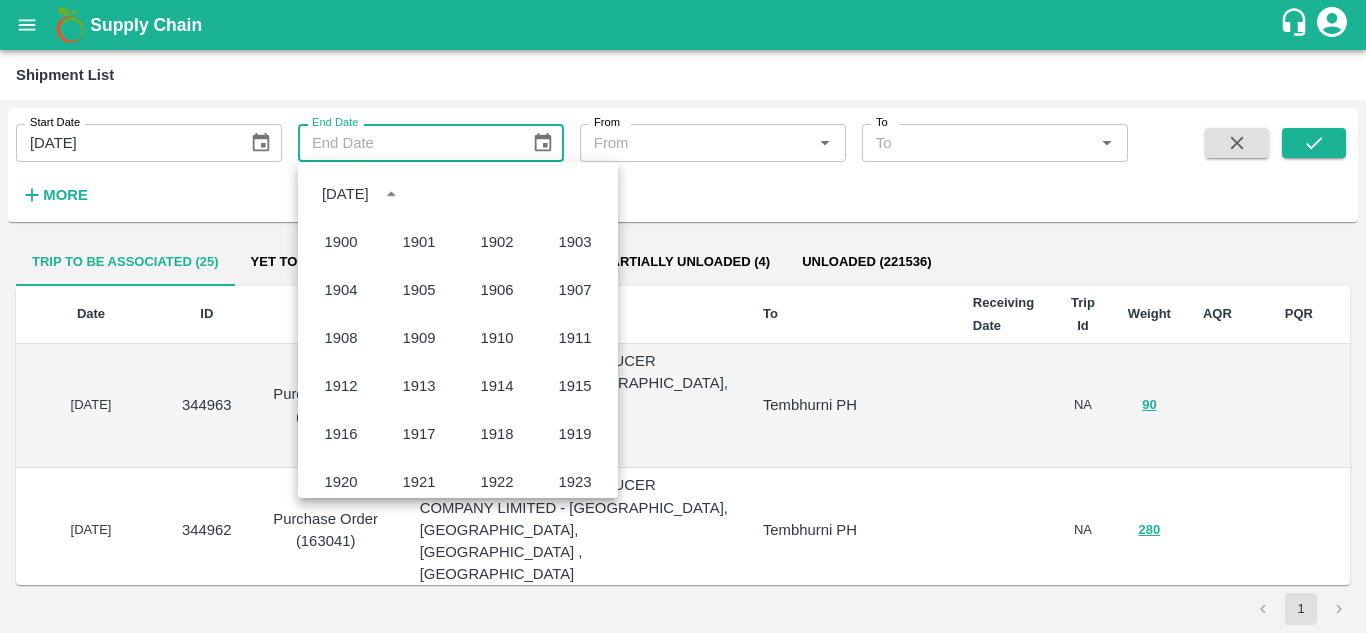 scroll, scrollTop: 1372, scrollLeft: 0, axis: vertical 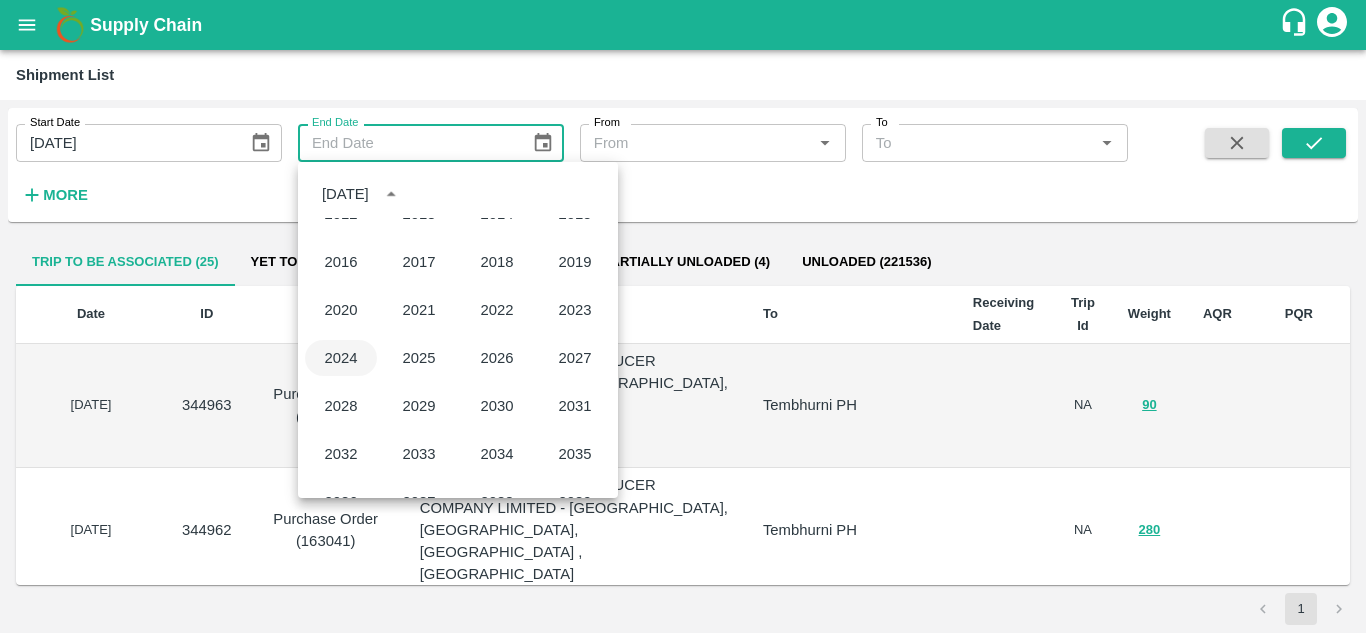click on "2024" at bounding box center [341, 358] 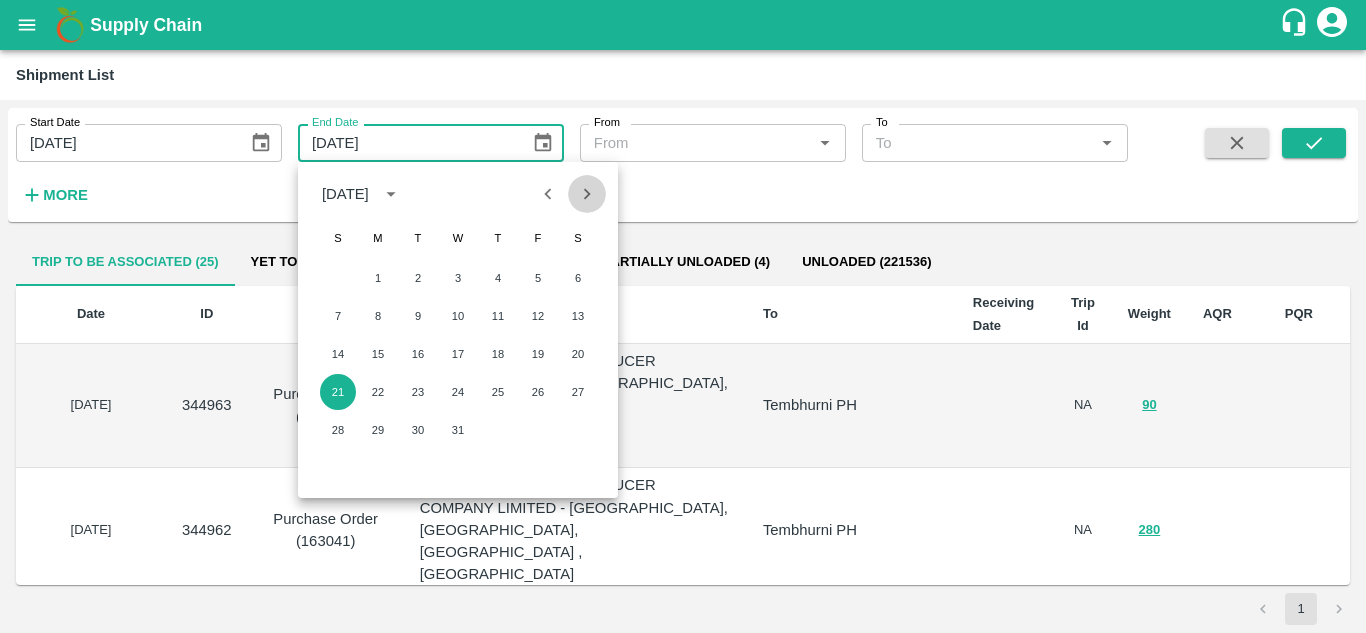 click 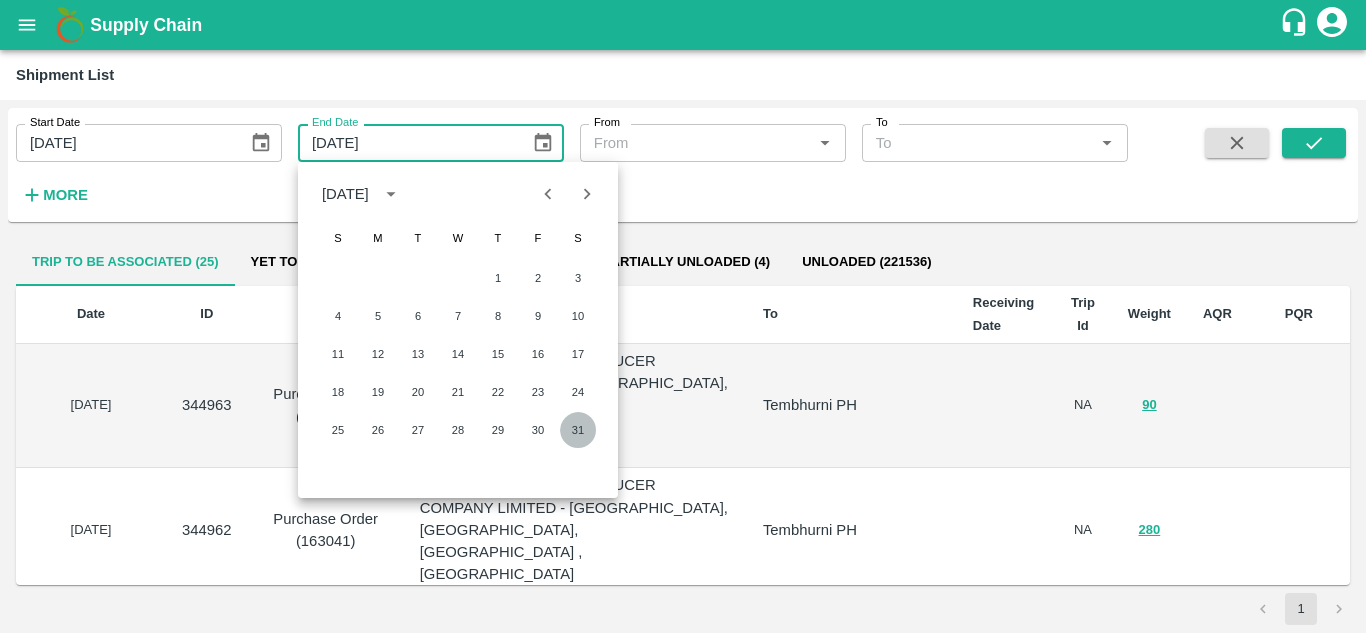 click on "31" at bounding box center [578, 430] 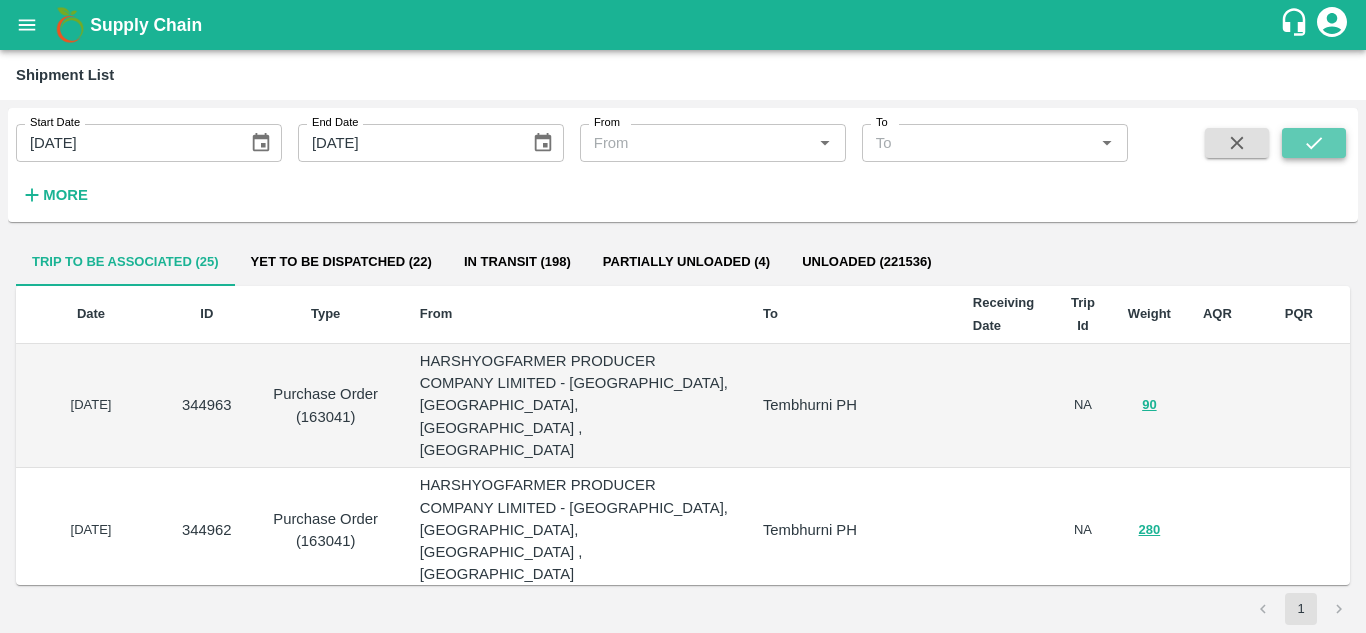 click 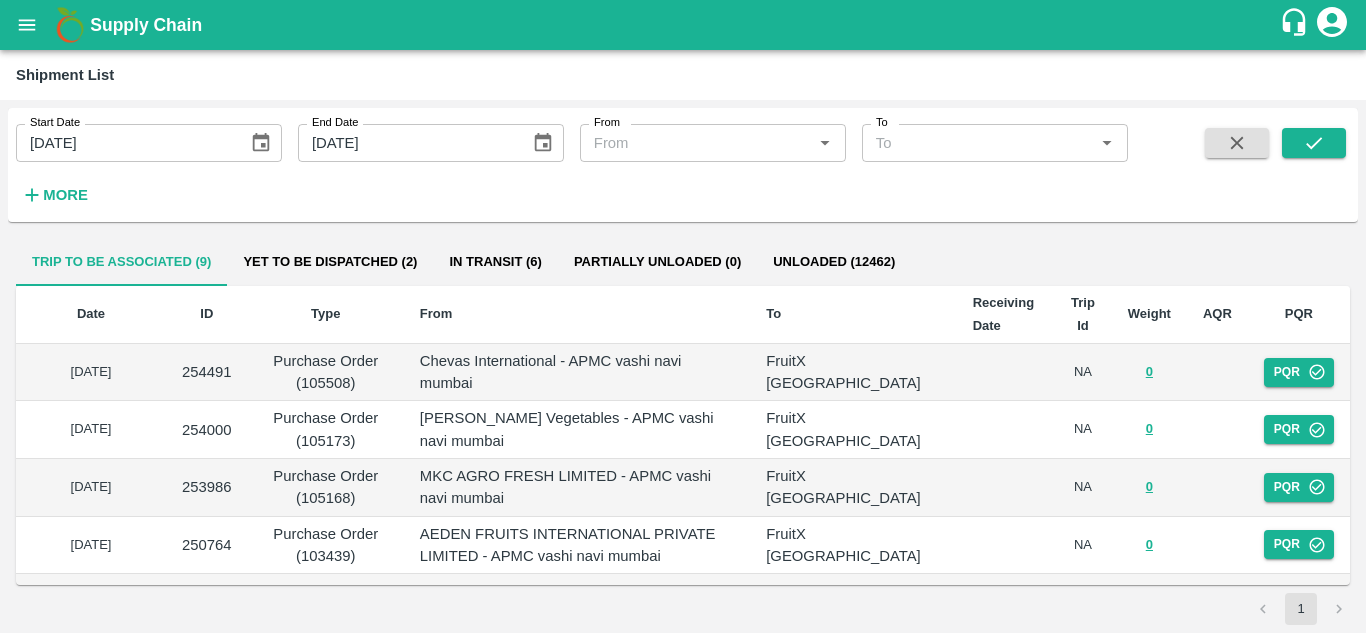 scroll, scrollTop: 0, scrollLeft: 0, axis: both 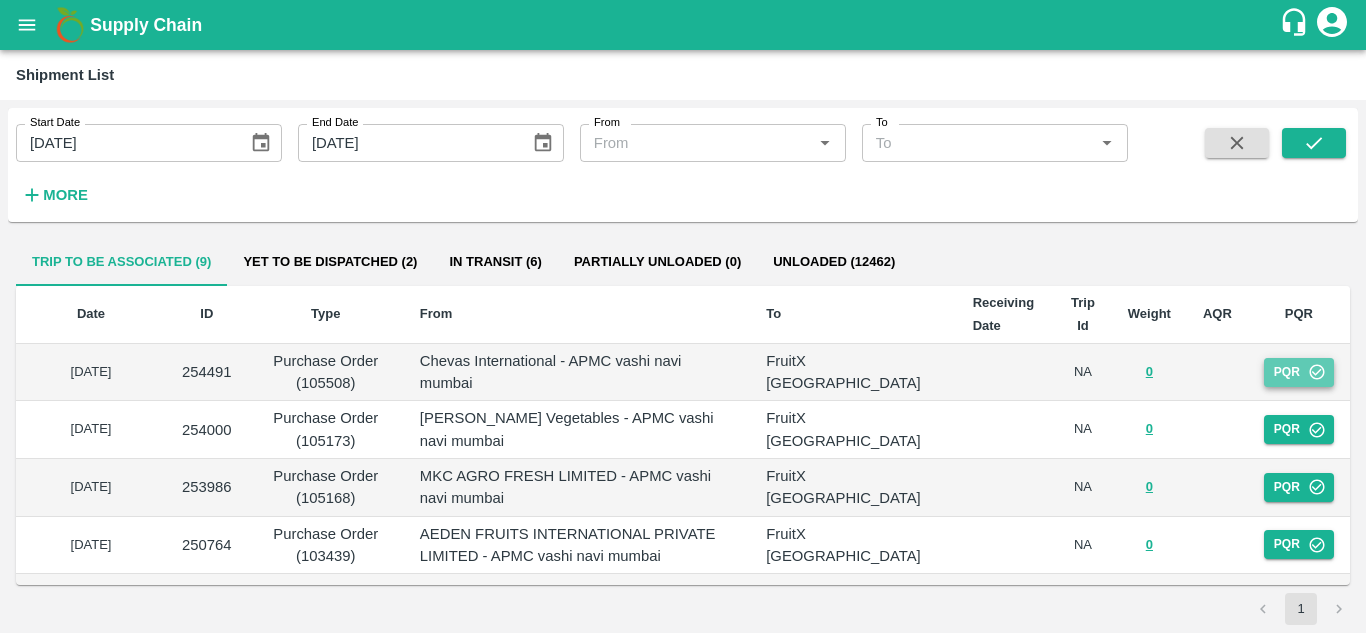 click on "PQR" at bounding box center (1299, 372) 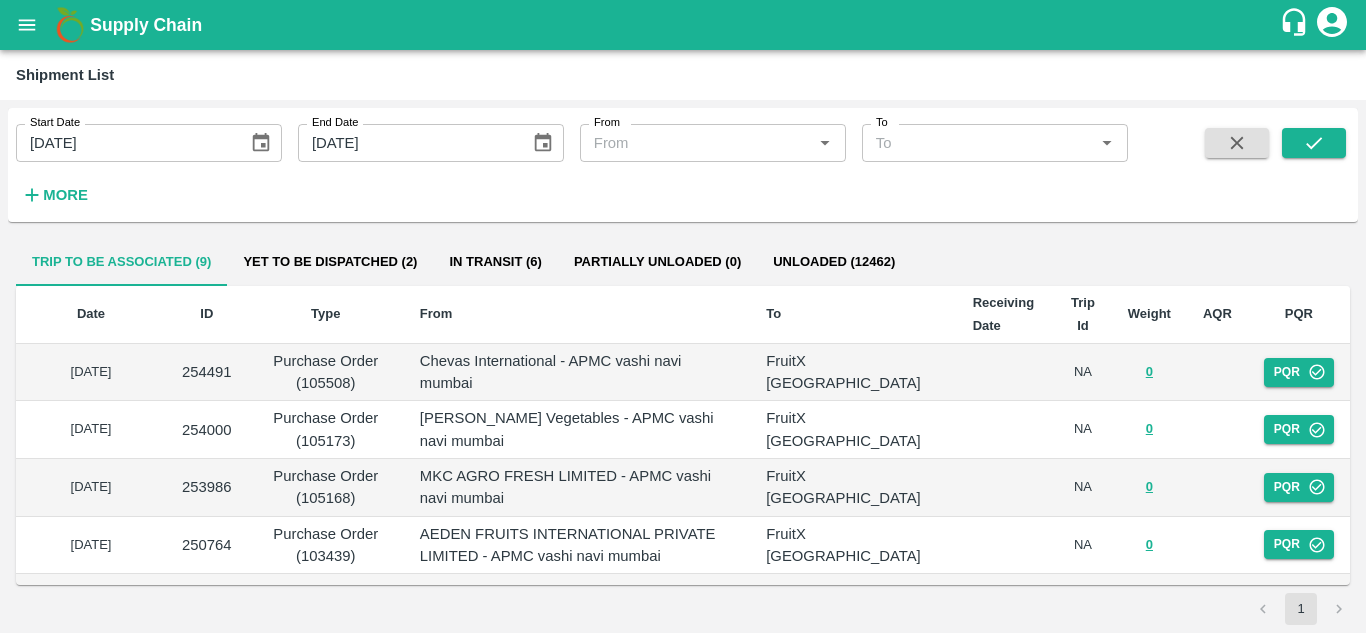 click on "More" at bounding box center (65, 195) 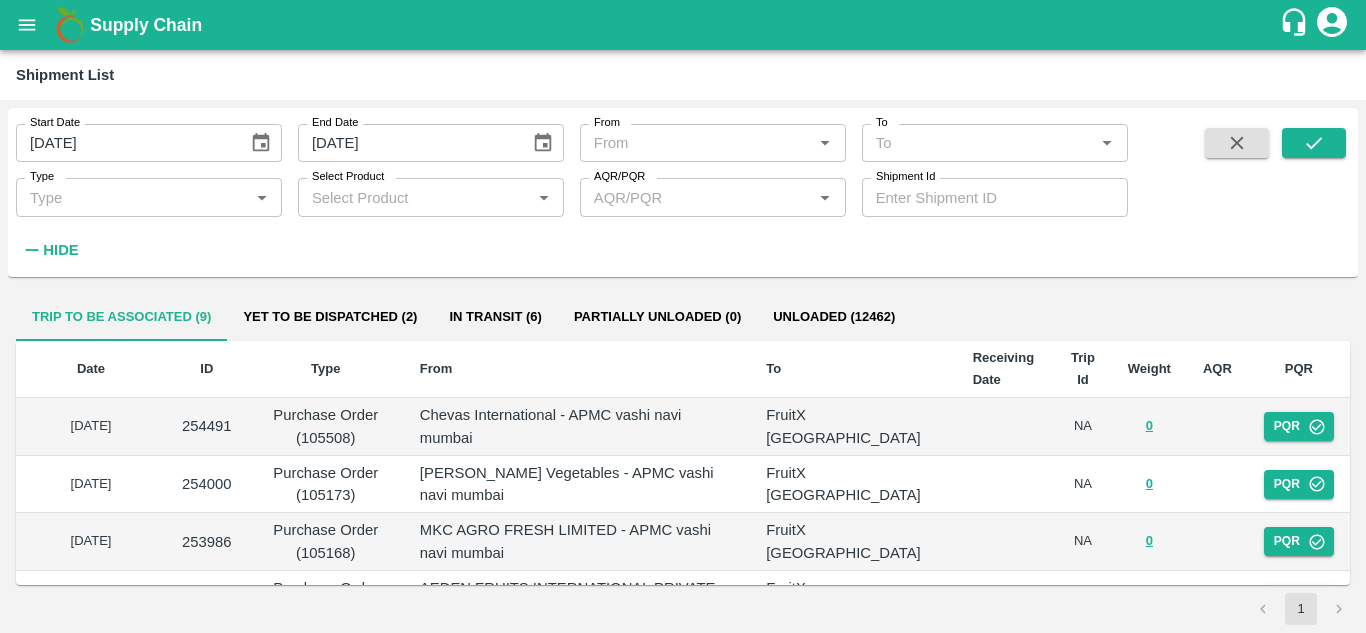 click on "Select Product" at bounding box center (414, 197) 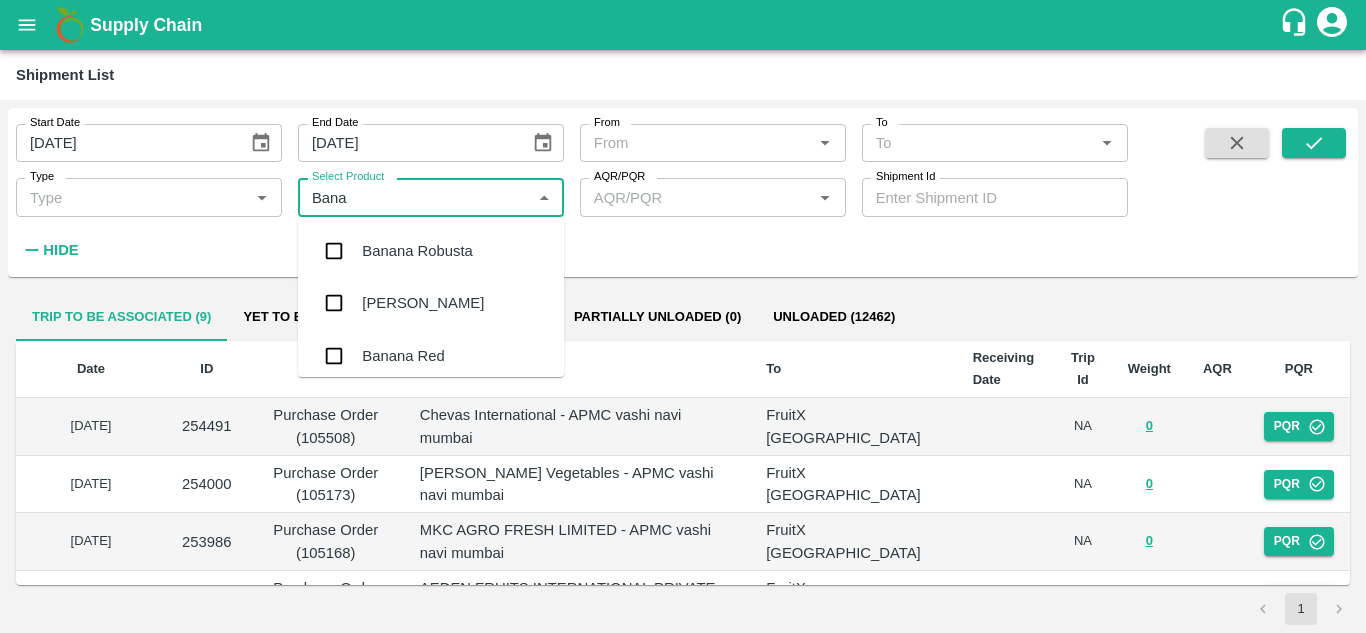 type on "Banan" 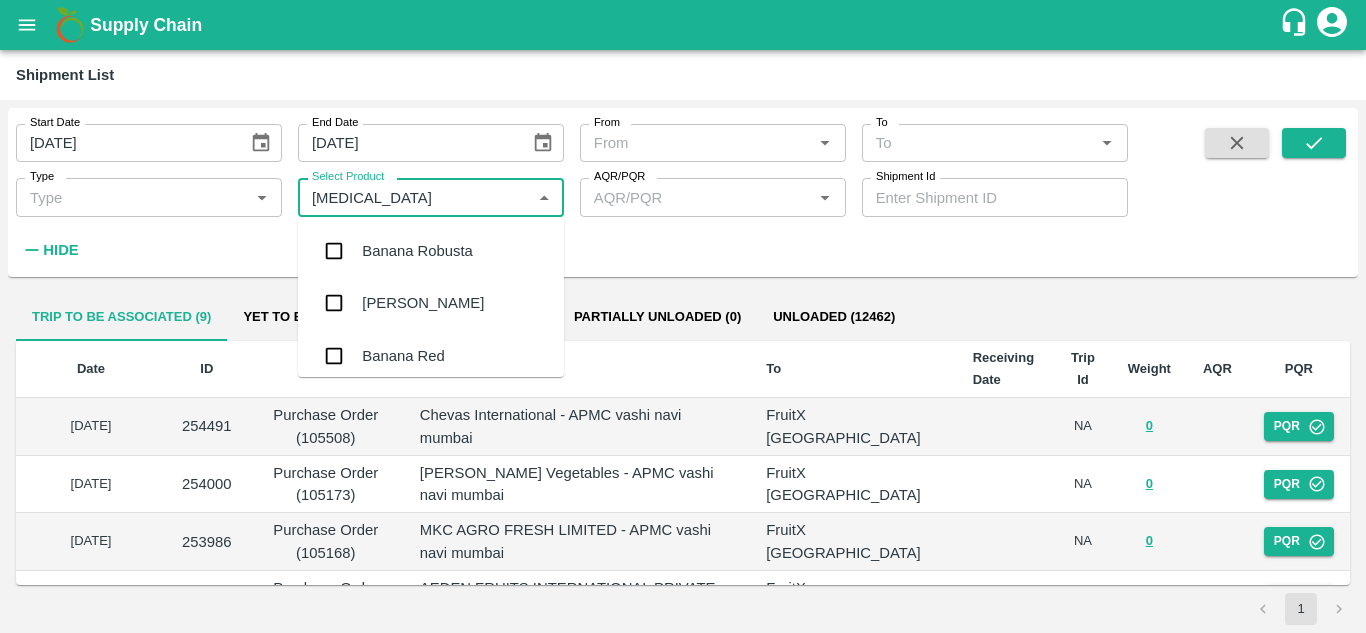click on "Banana Robusta" at bounding box center [417, 251] 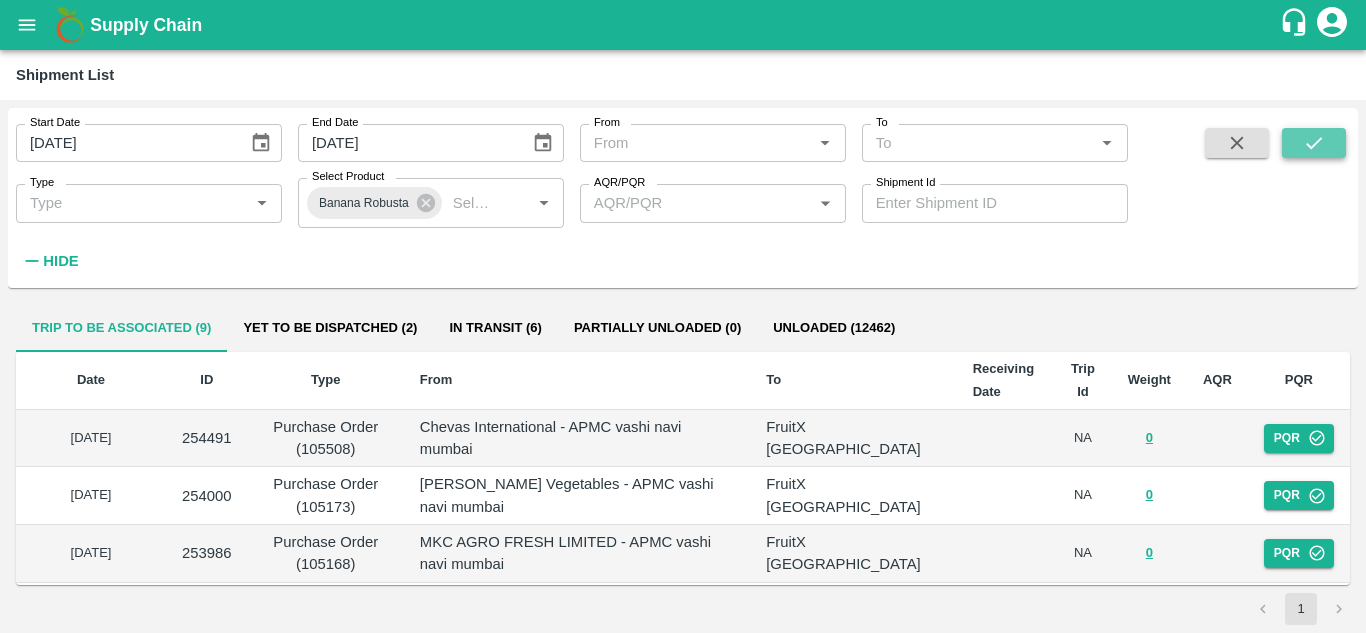 click 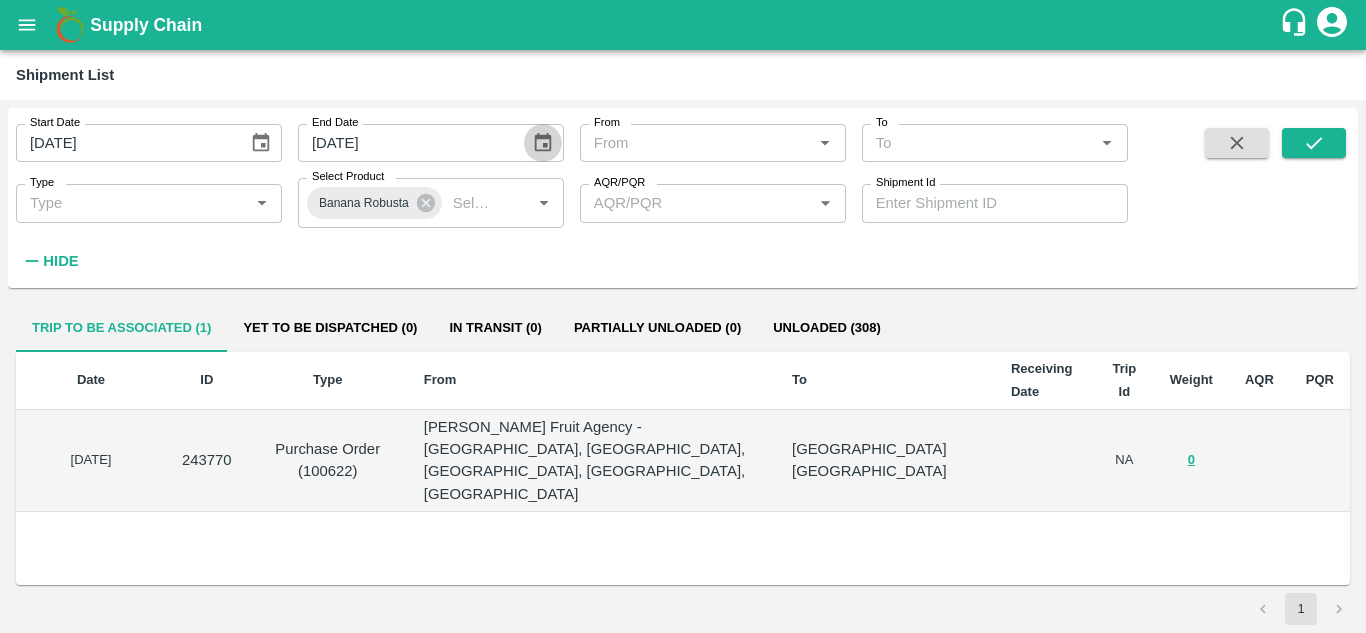 click 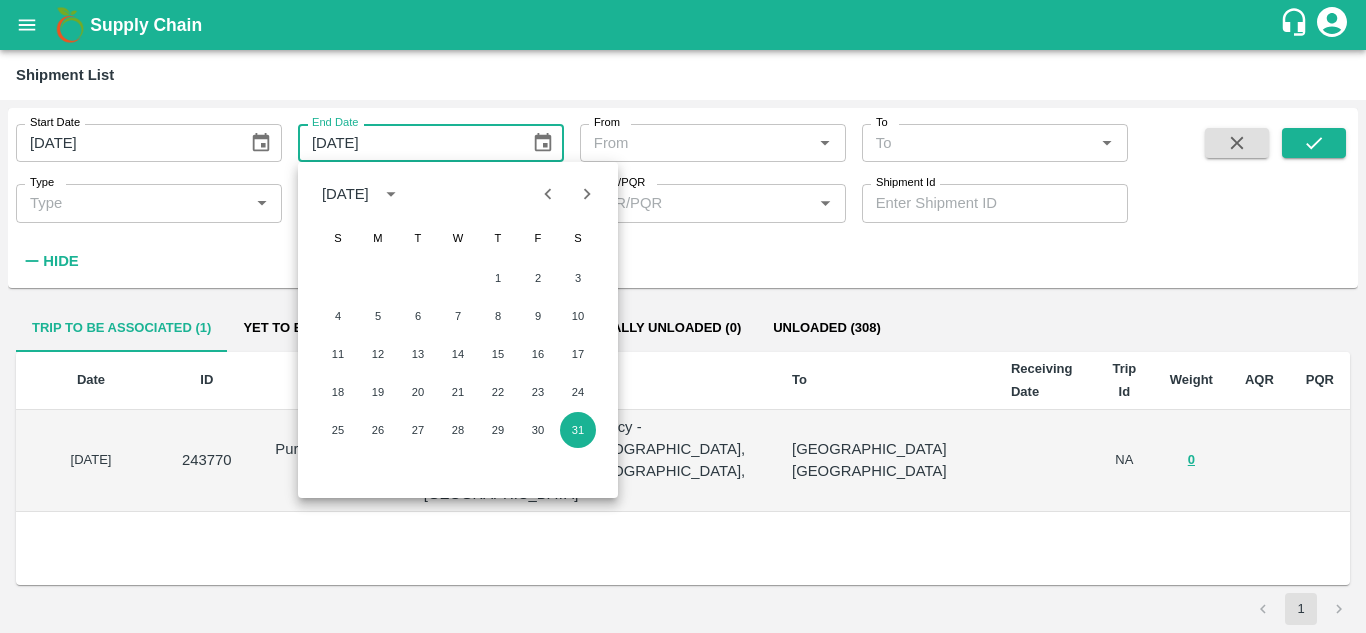click 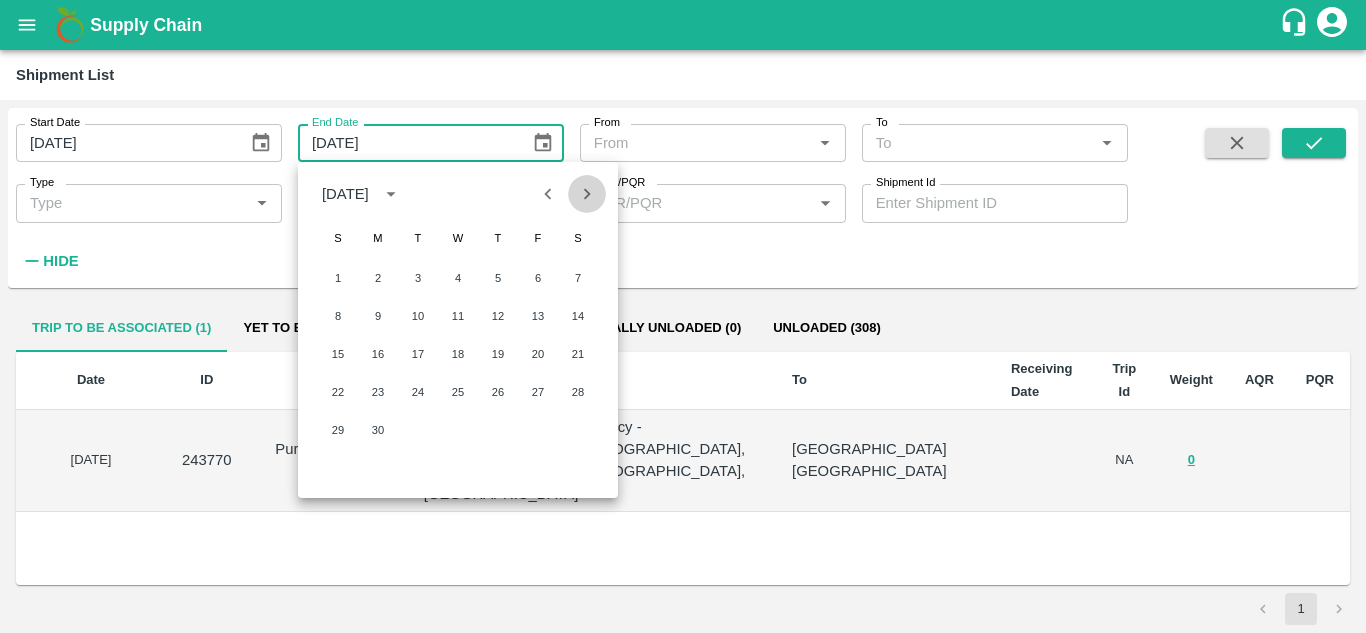 click 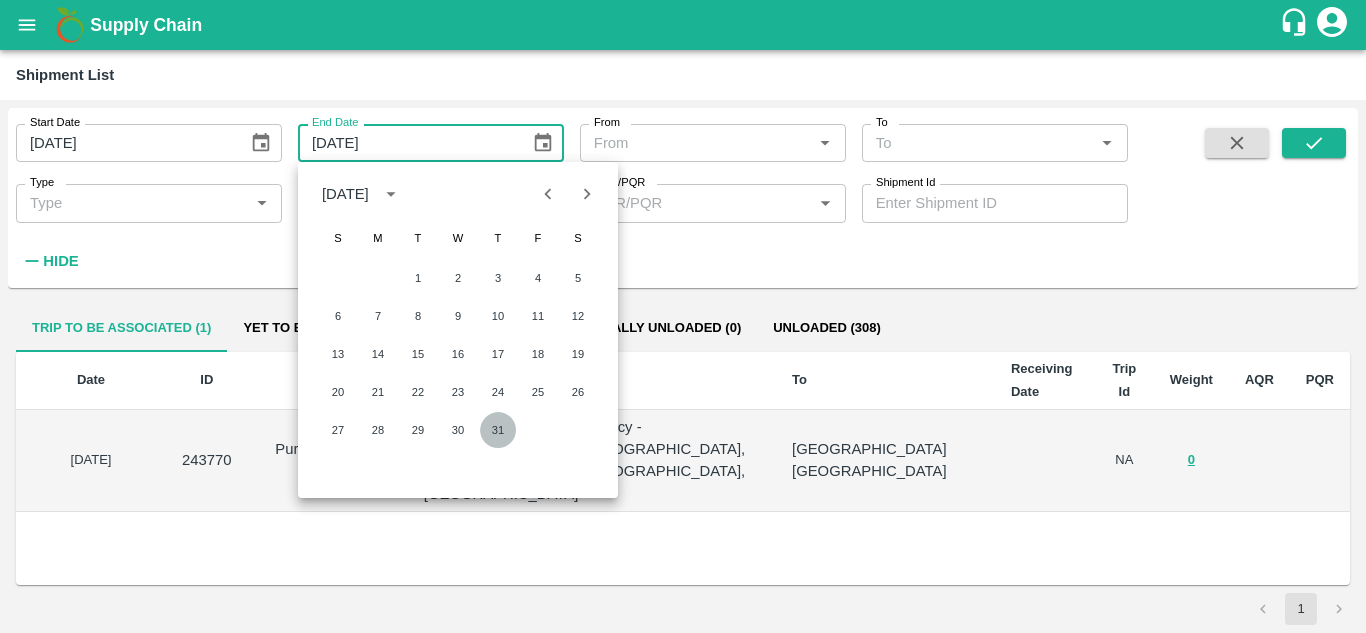 click on "31" at bounding box center (498, 430) 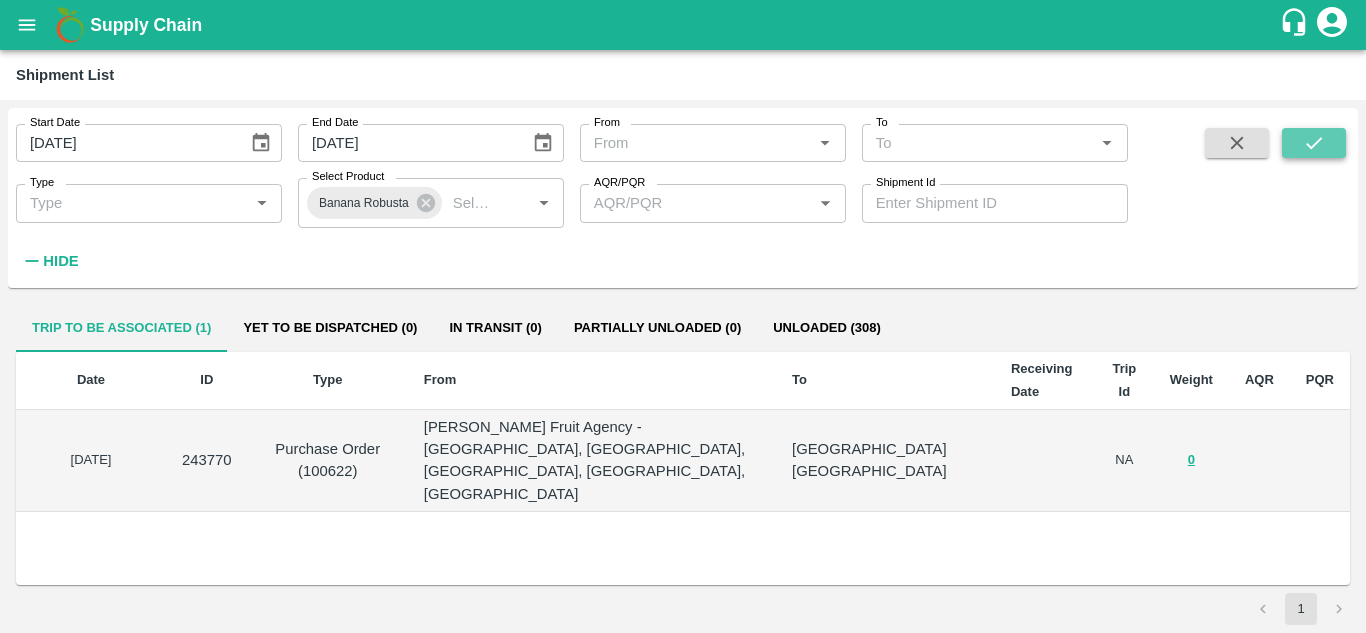 click 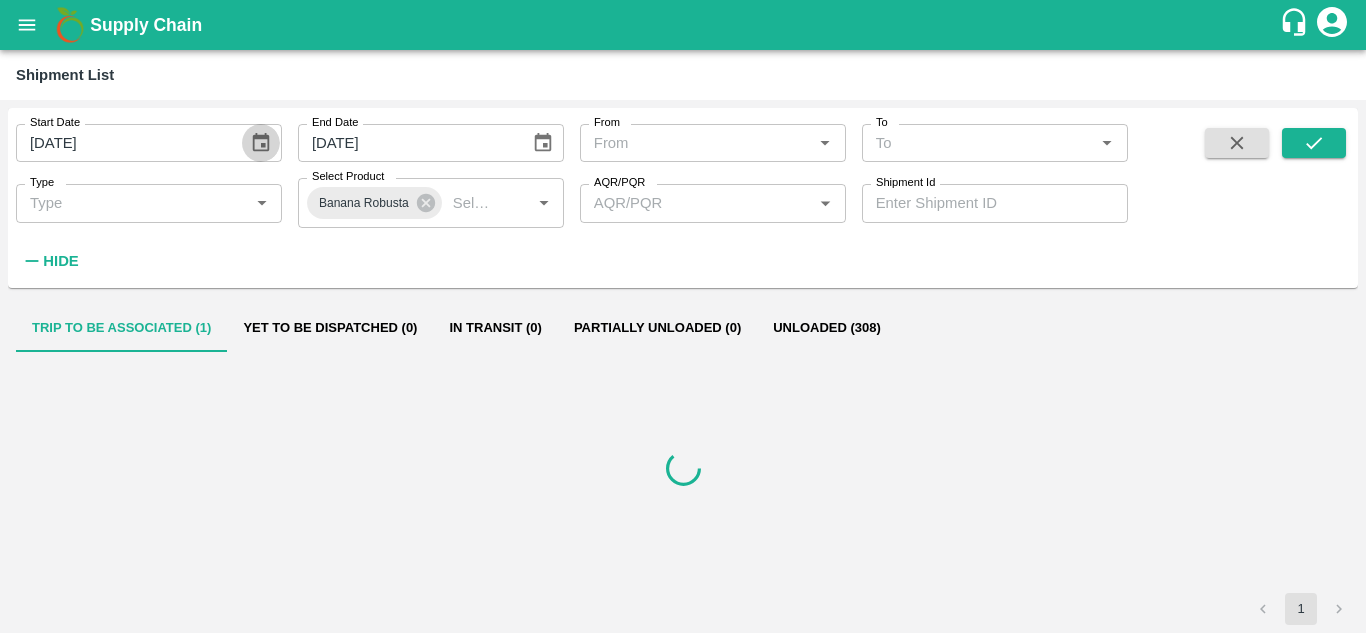 click 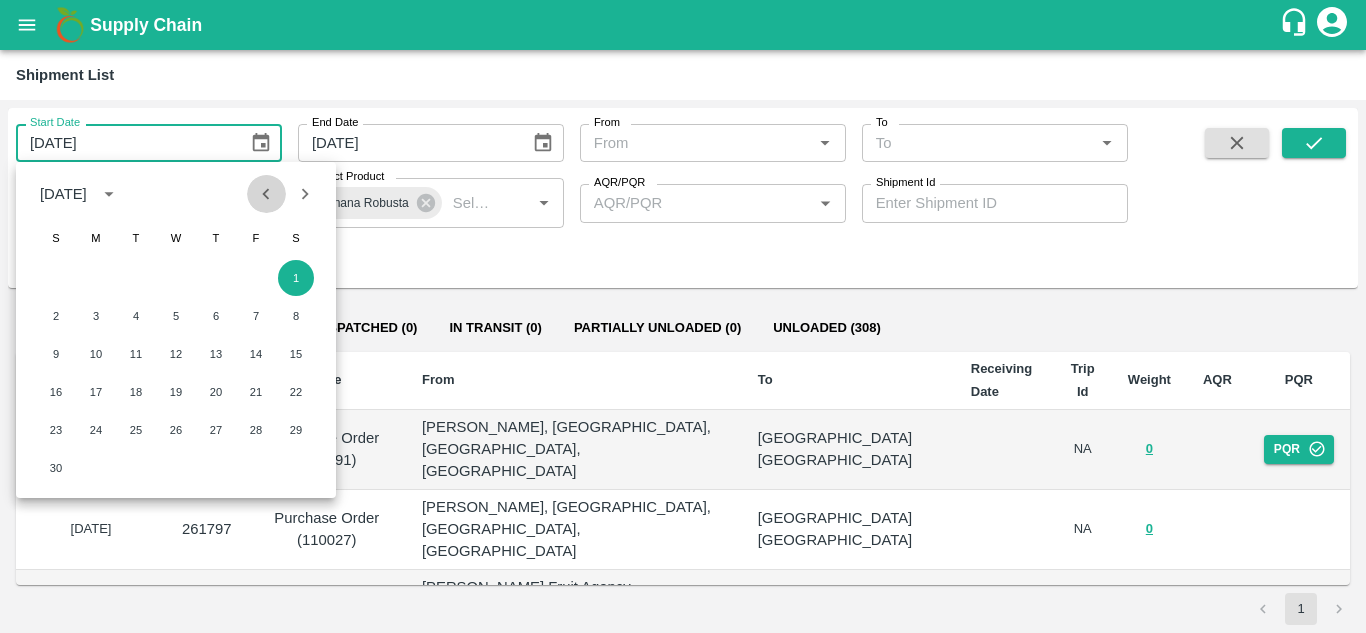 click 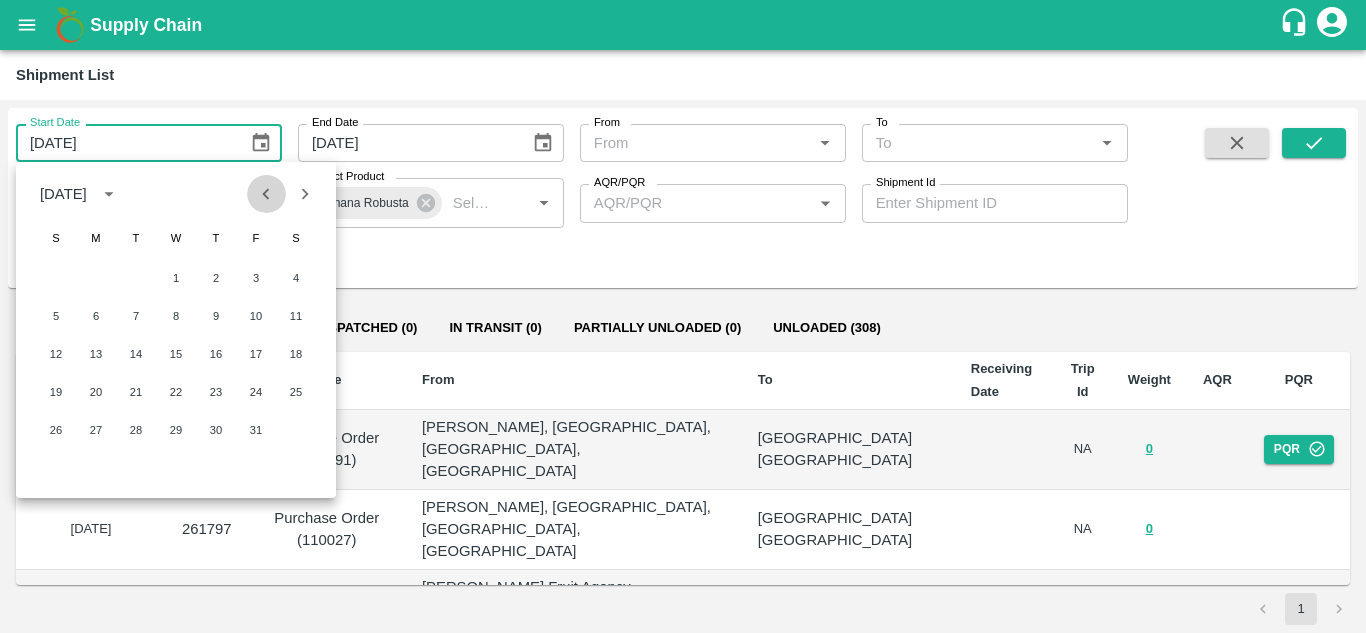 click 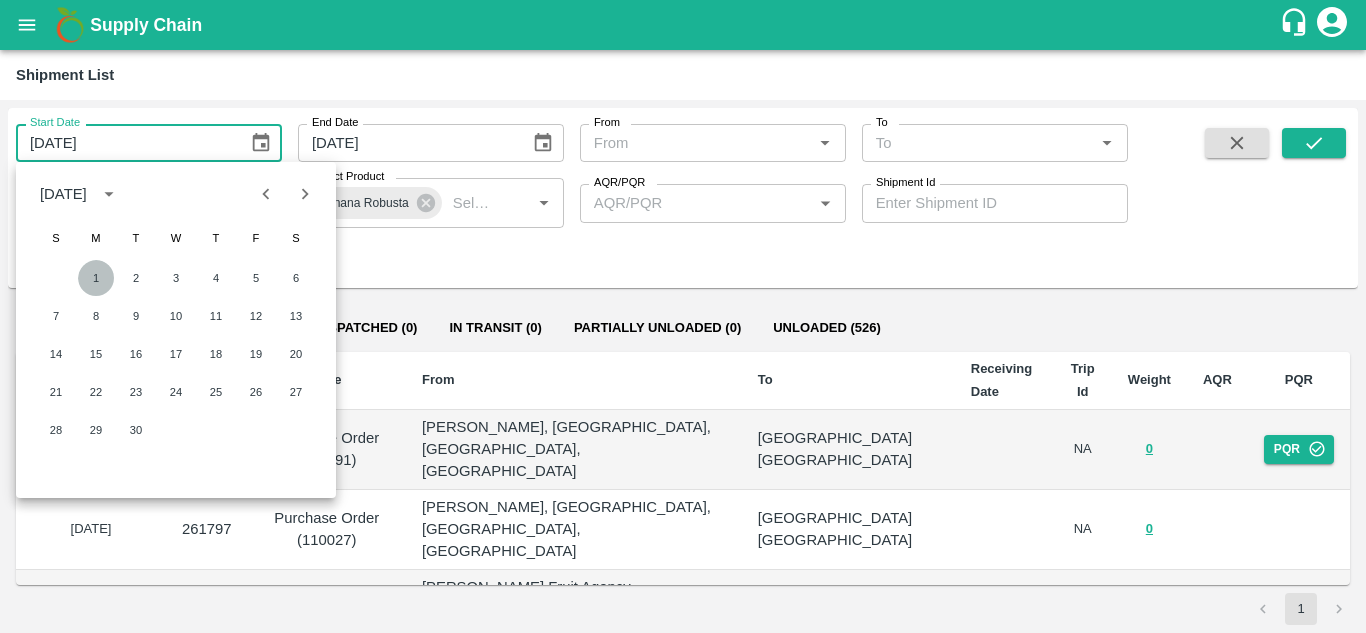 click on "1" at bounding box center [96, 278] 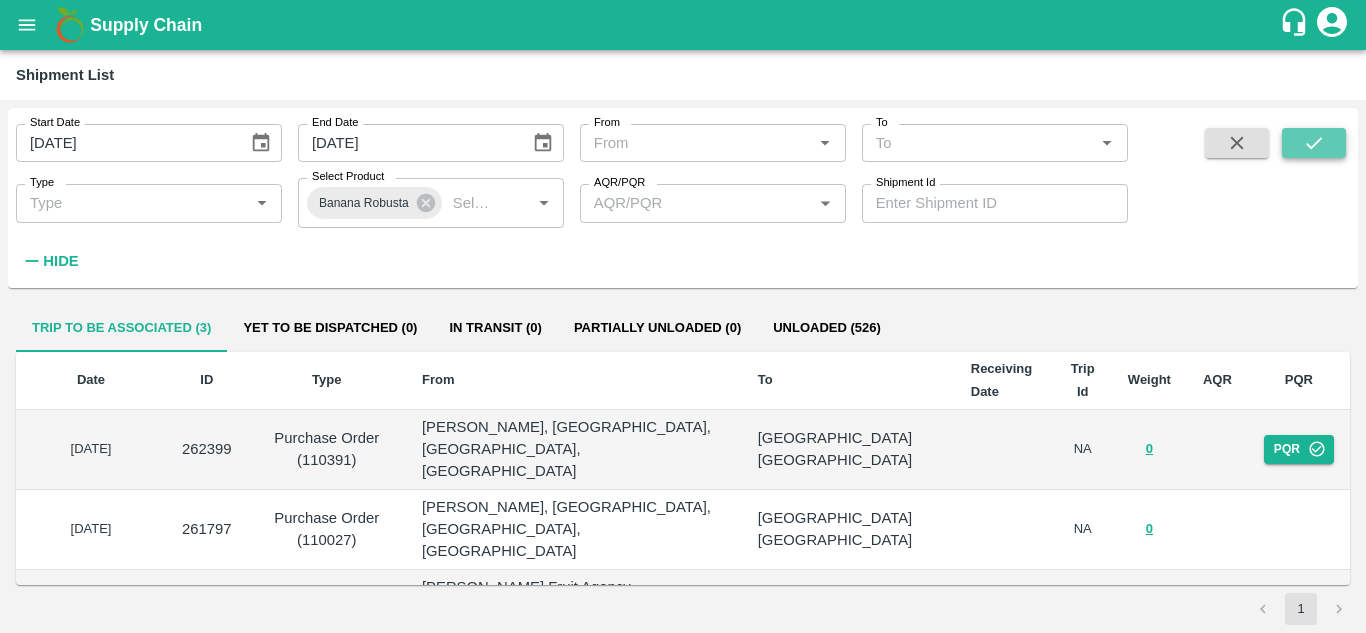 click 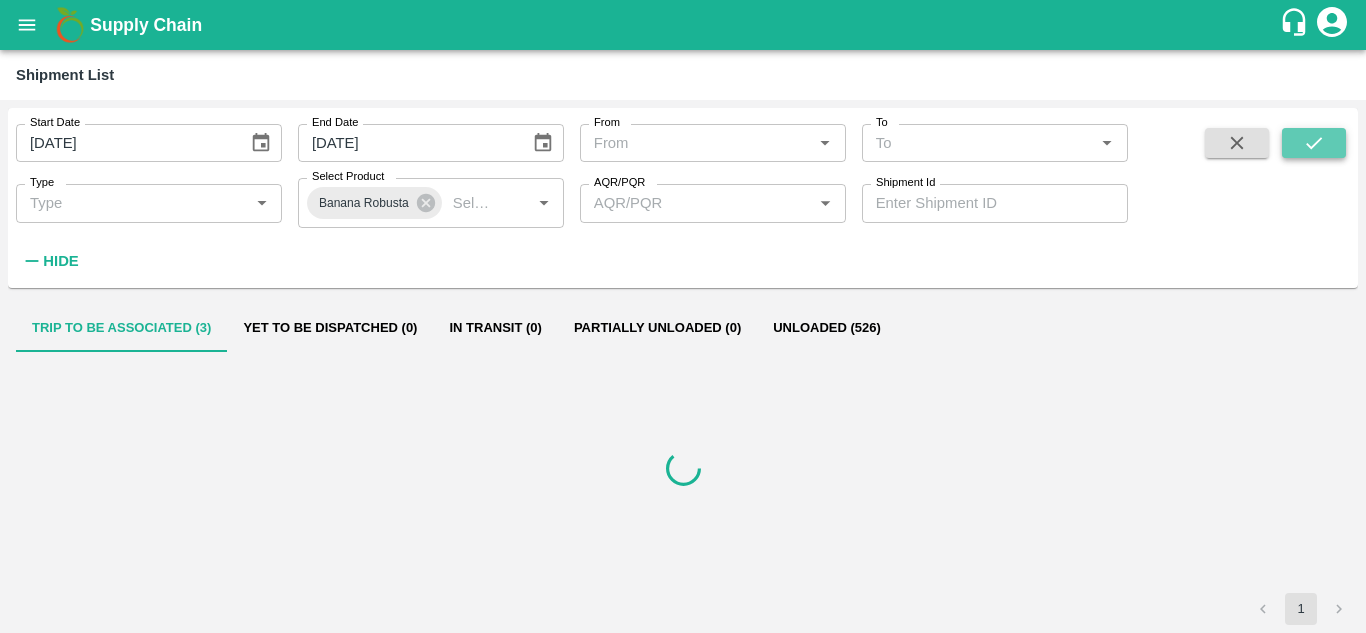 click 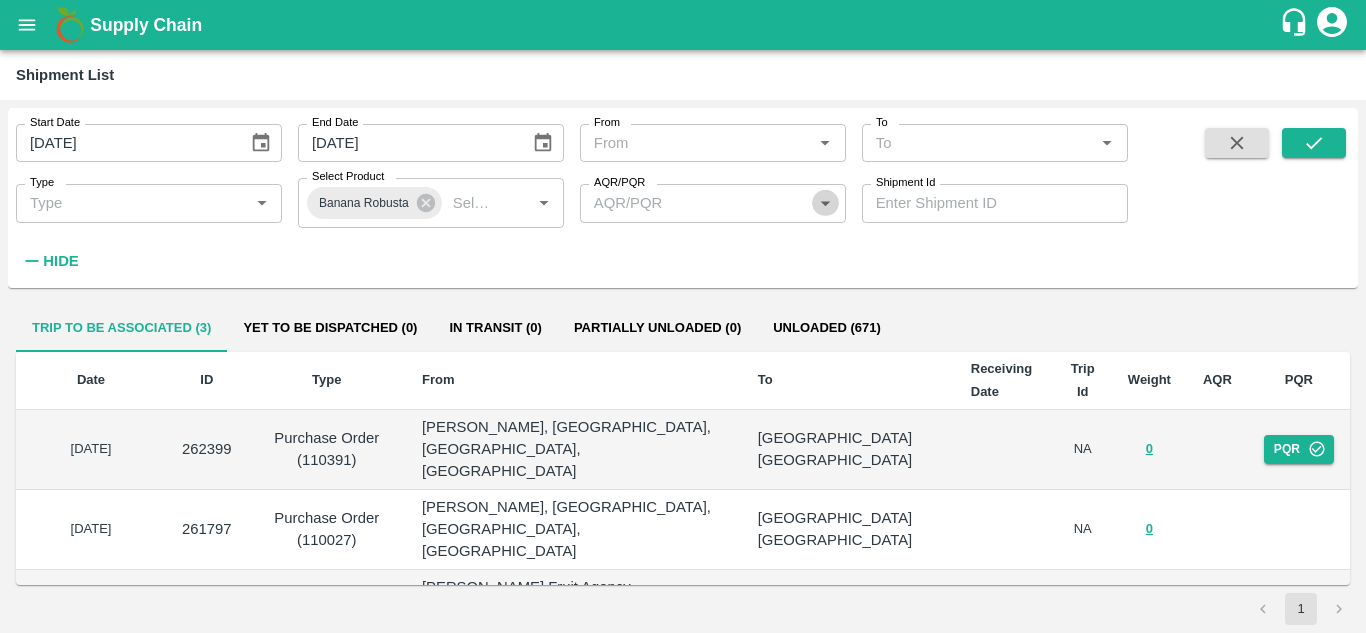 click 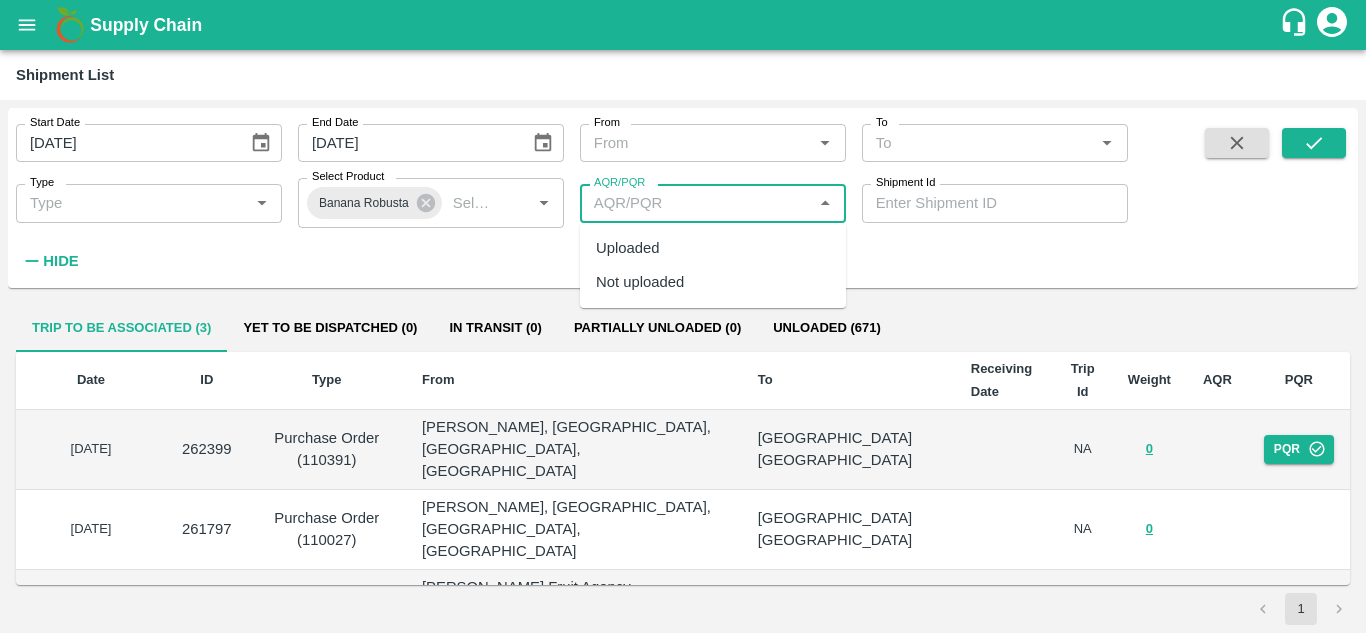 click on "Uploaded" at bounding box center (713, 248) 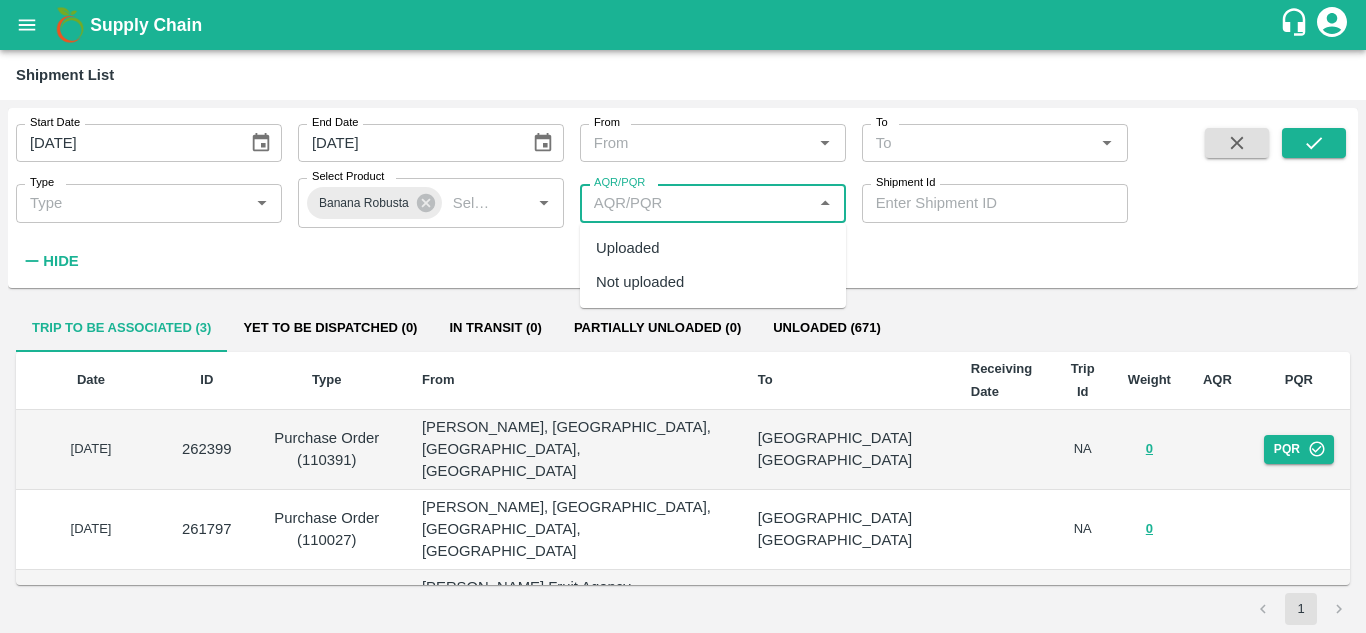 type on "Uploaded" 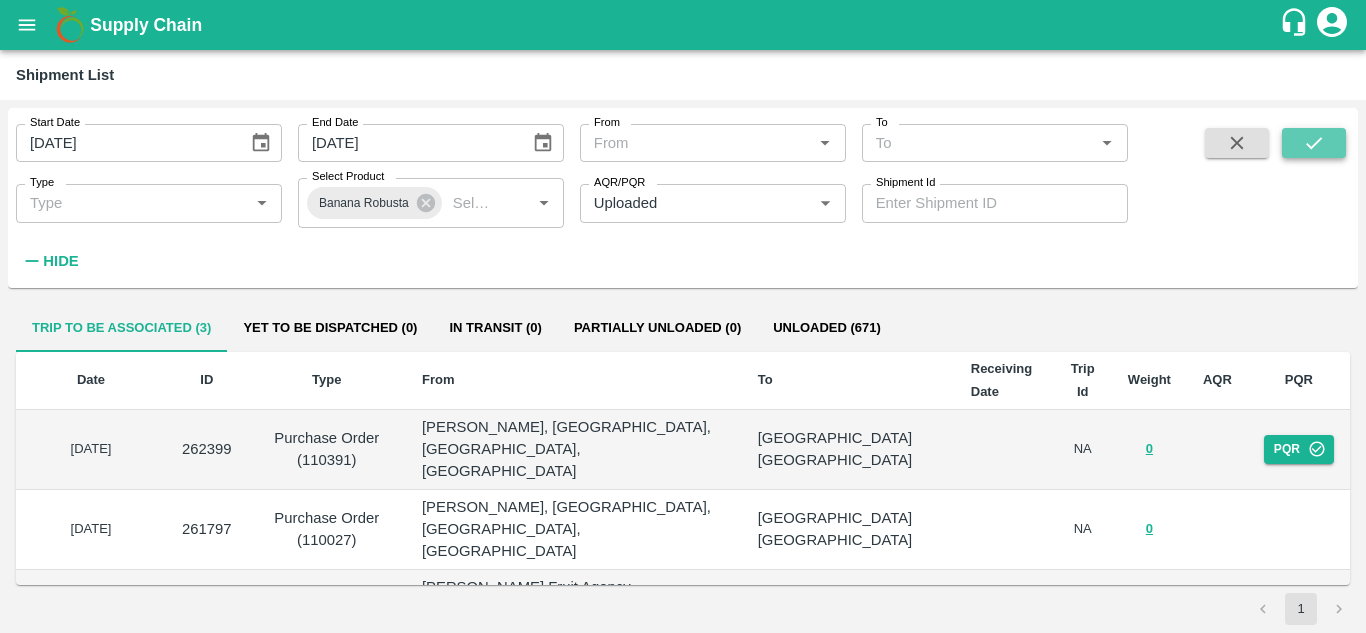 click 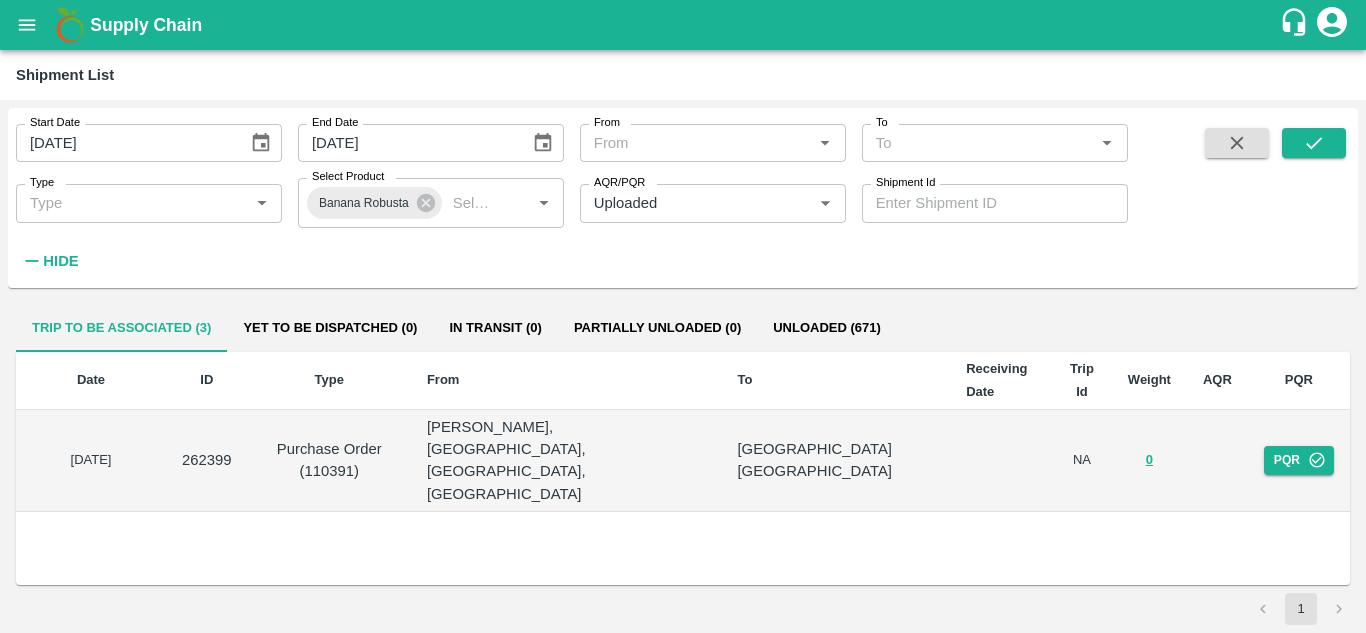 click 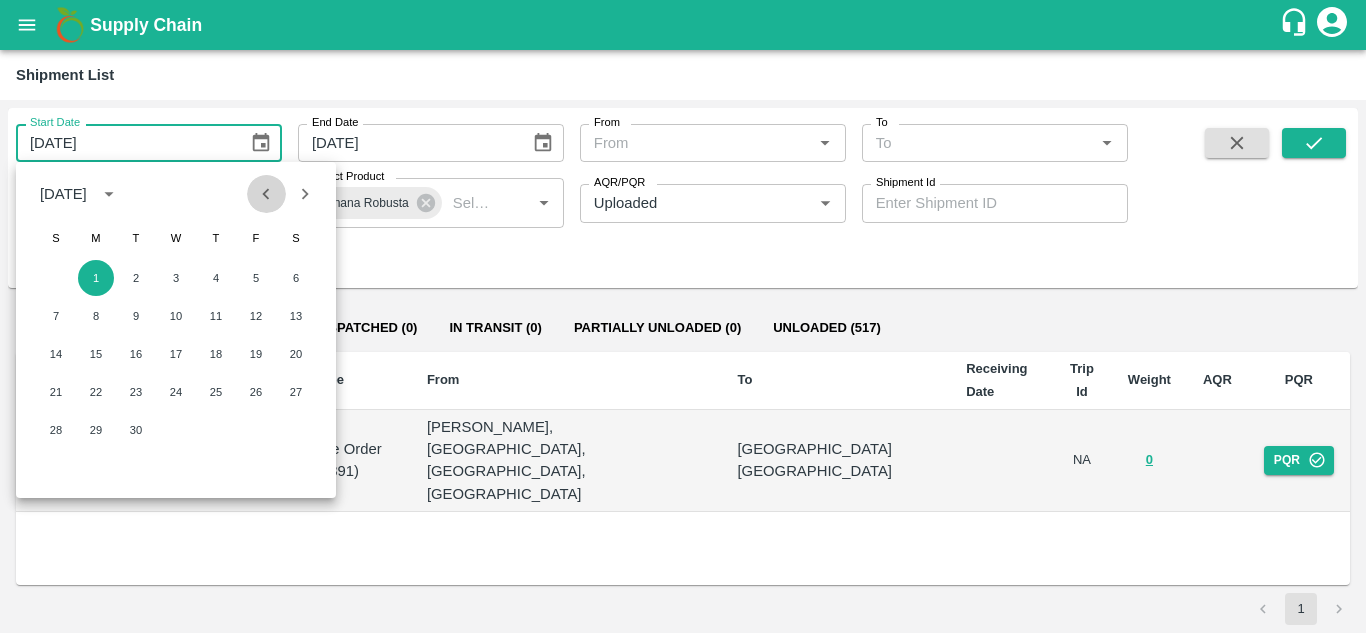 click 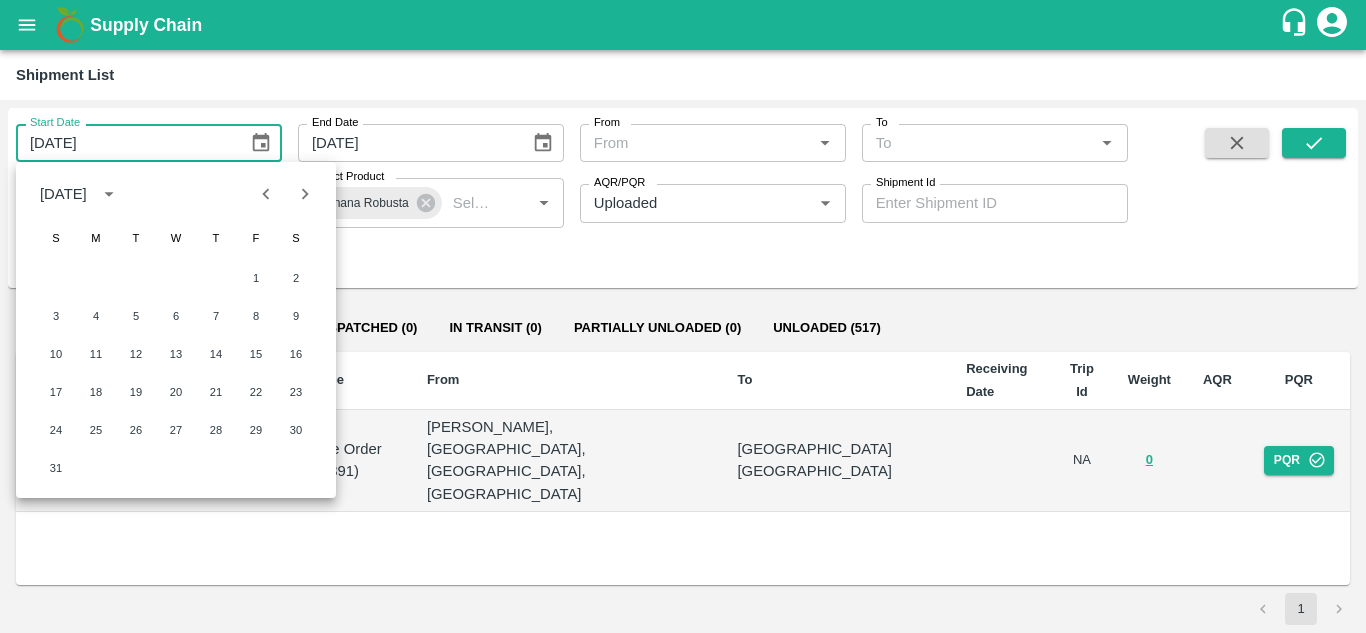 click 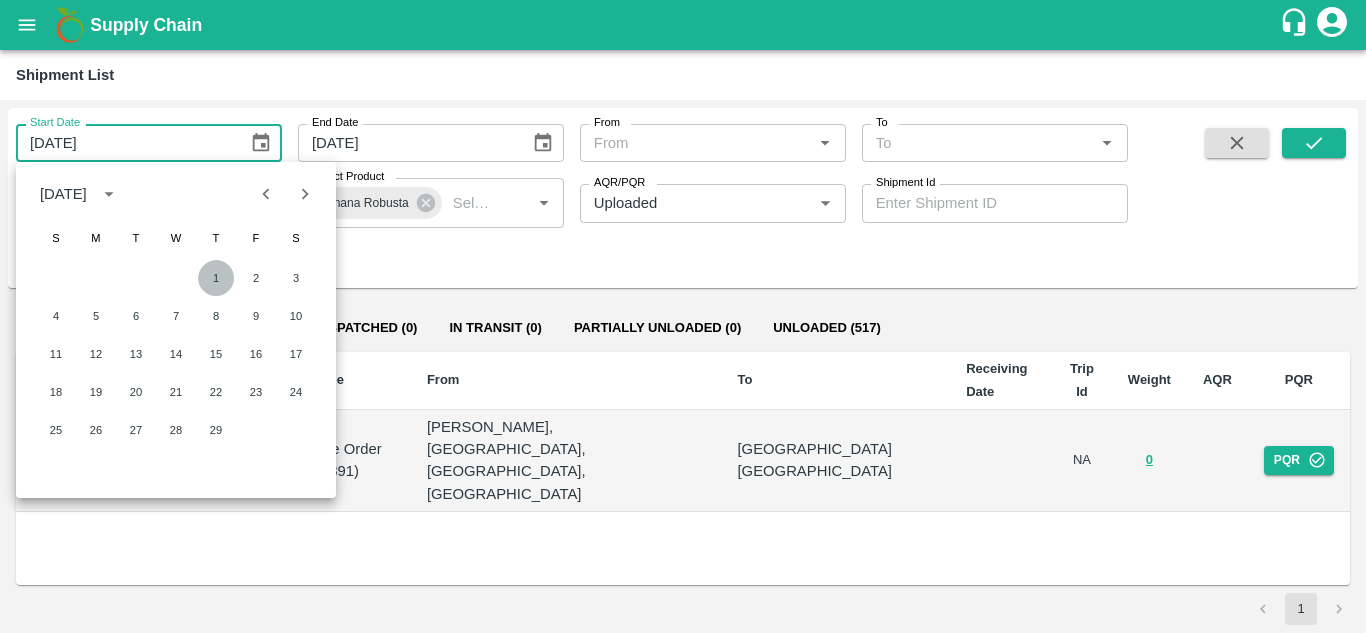 click on "1" at bounding box center (216, 278) 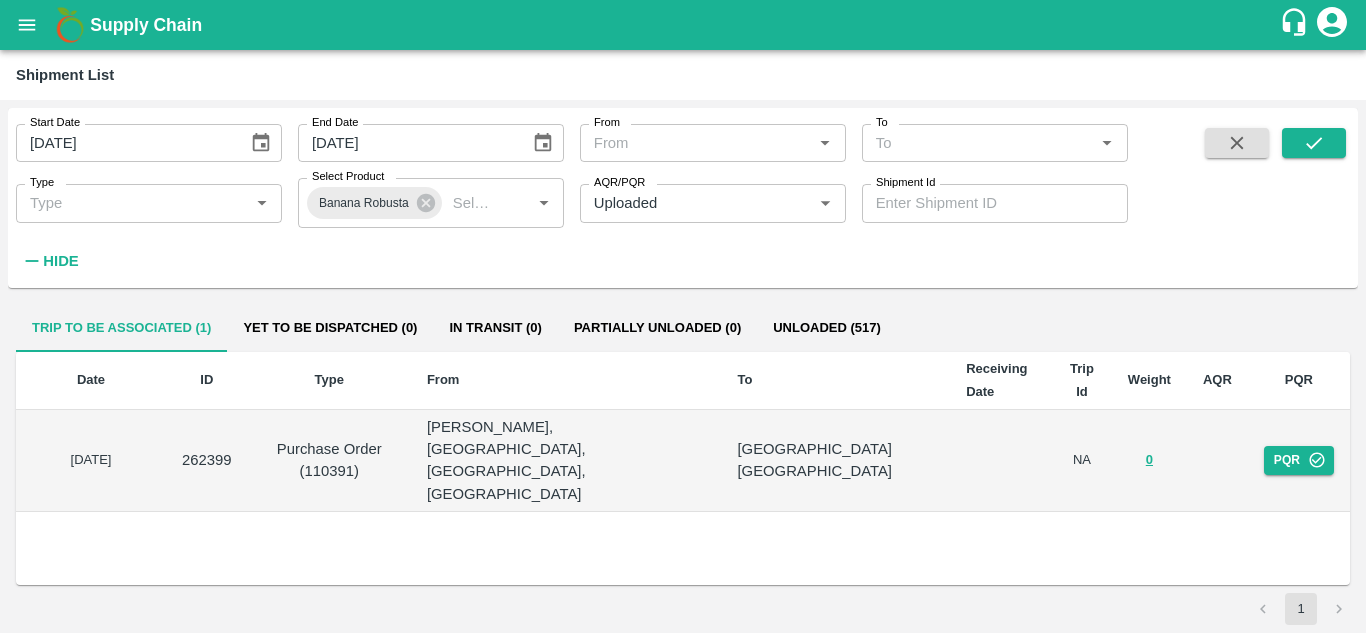 type on "01/02/2024" 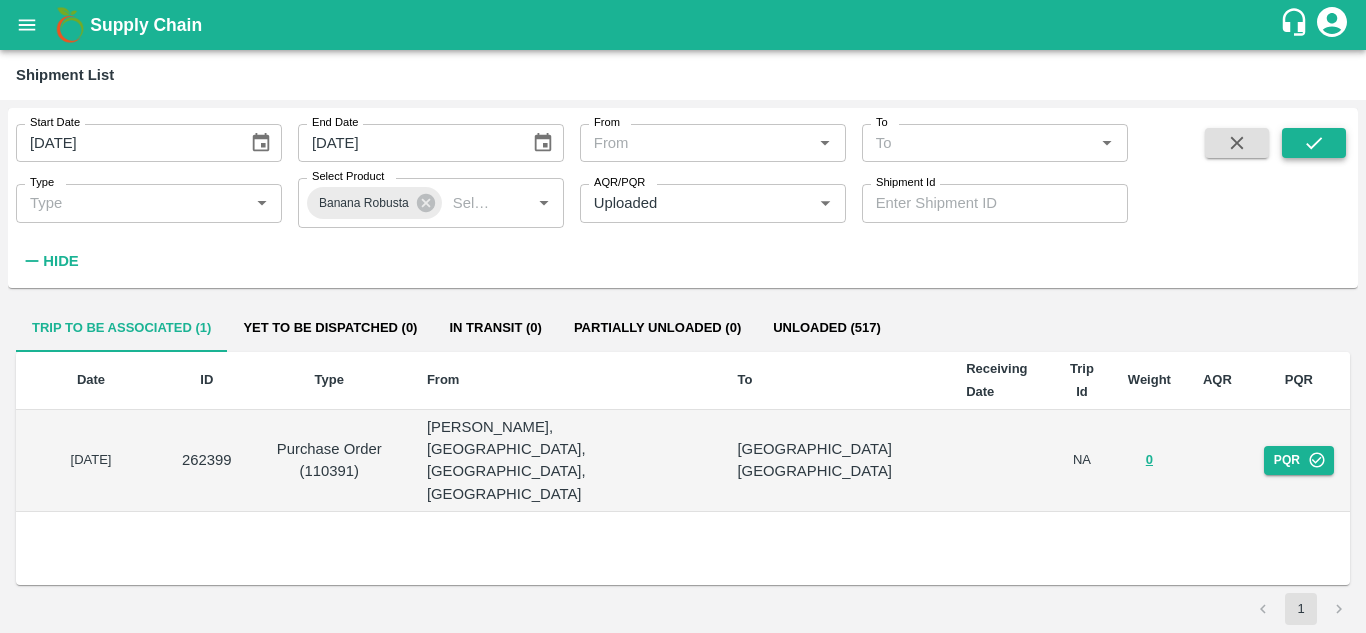 click 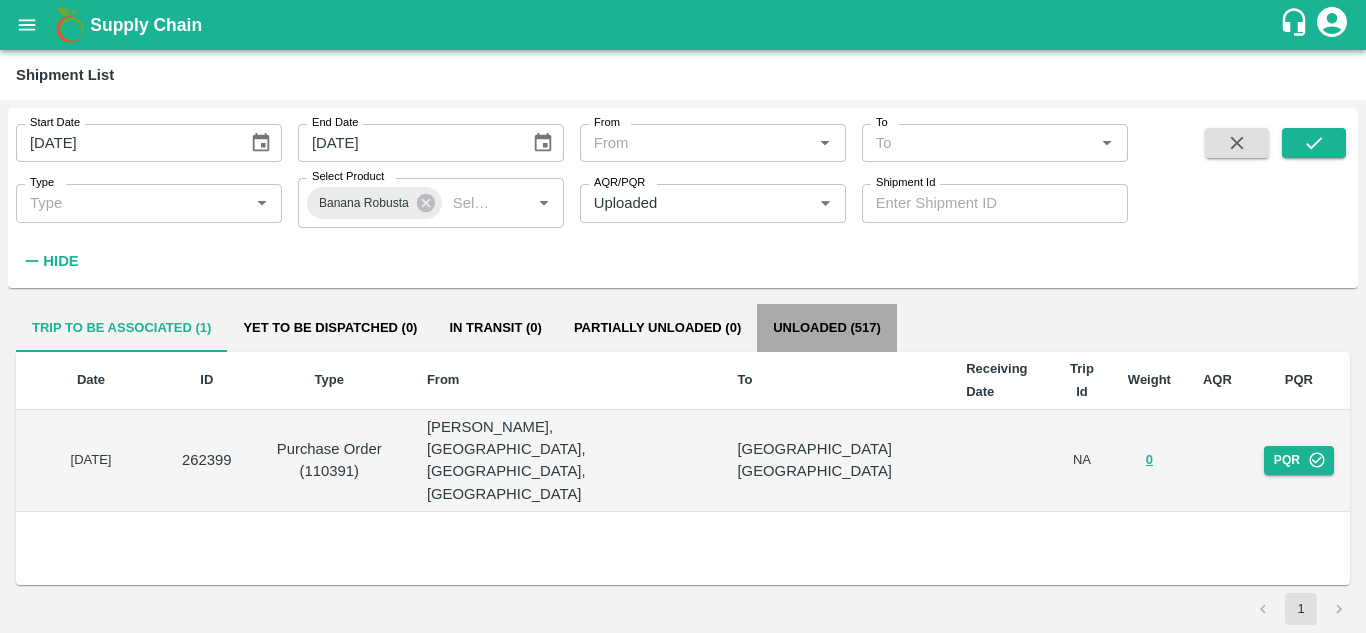 click on "Unloaded (517)" at bounding box center [827, 328] 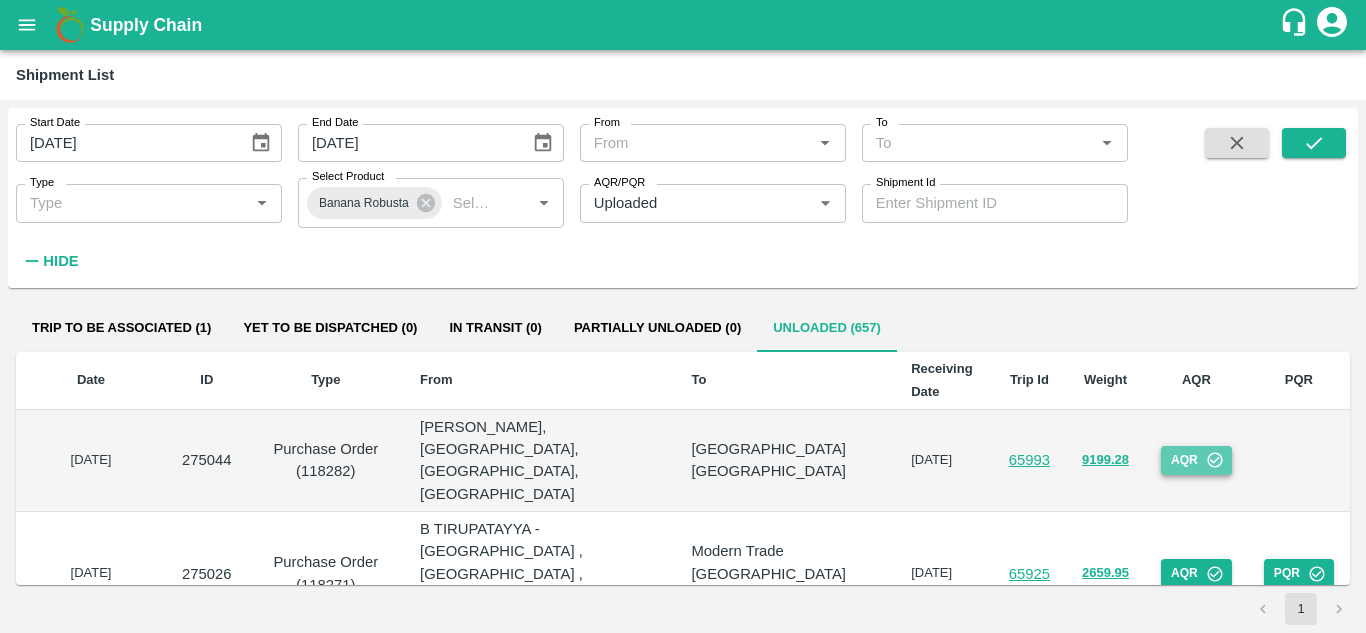 click on "AQR" at bounding box center [1196, 460] 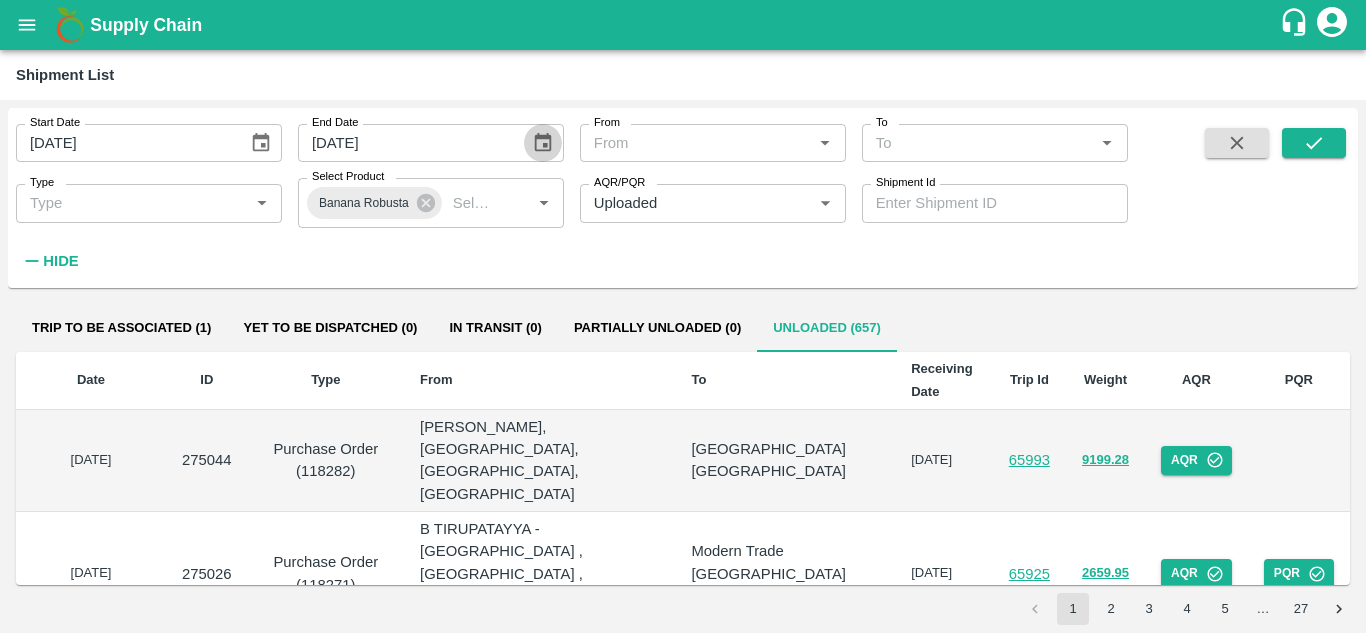 click 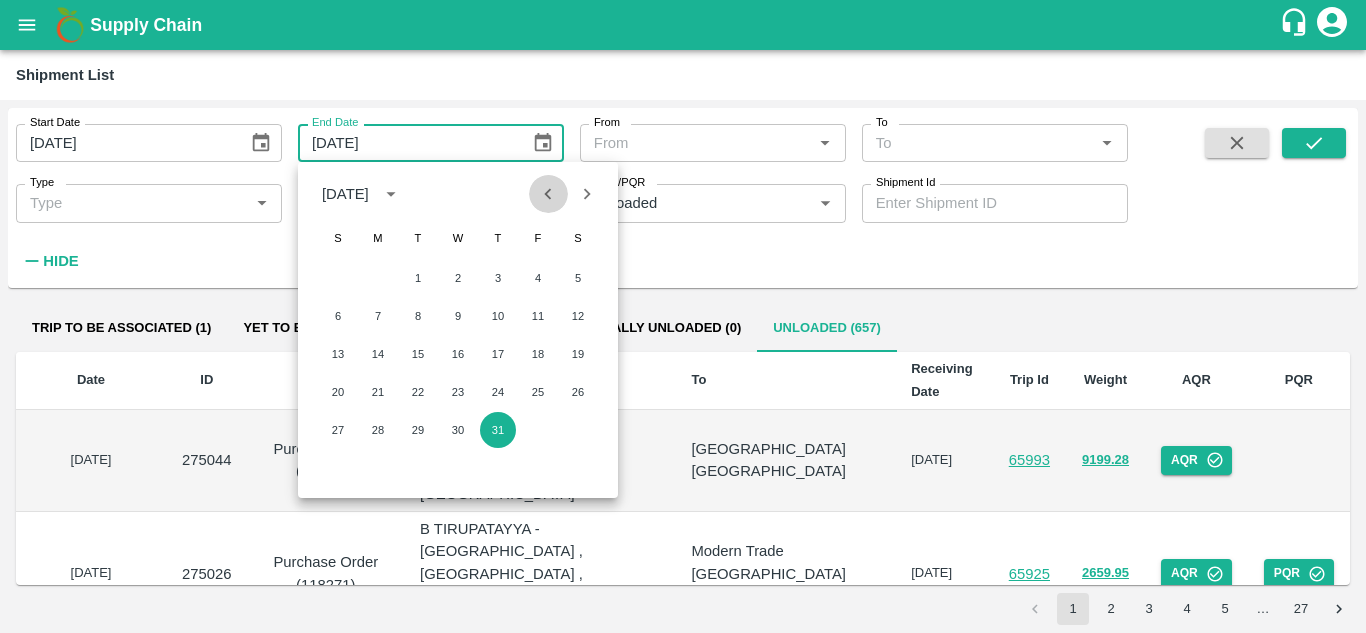 click 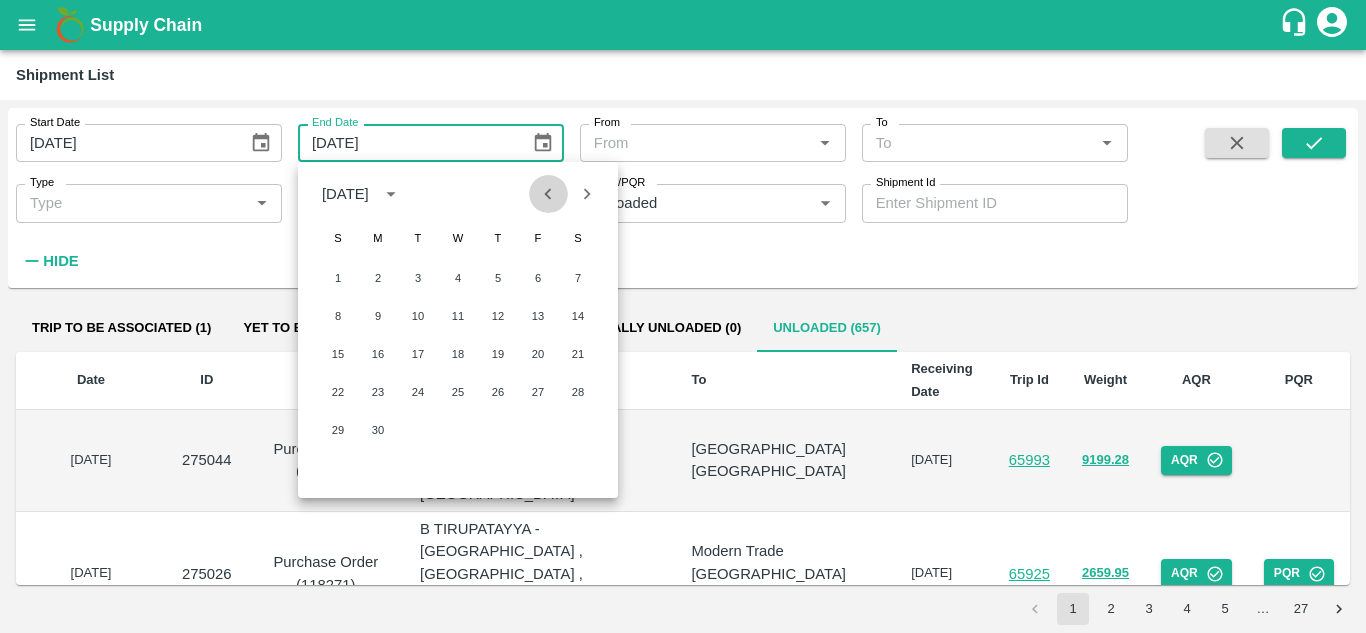 click 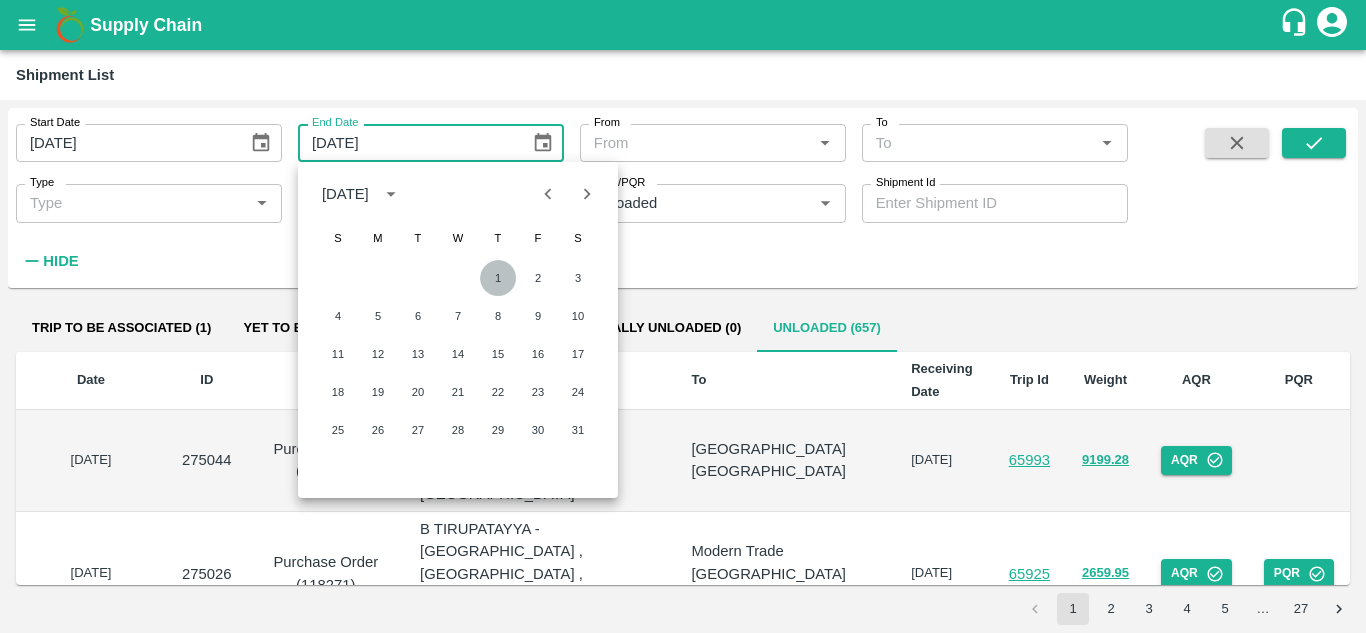 click on "1" at bounding box center (498, 278) 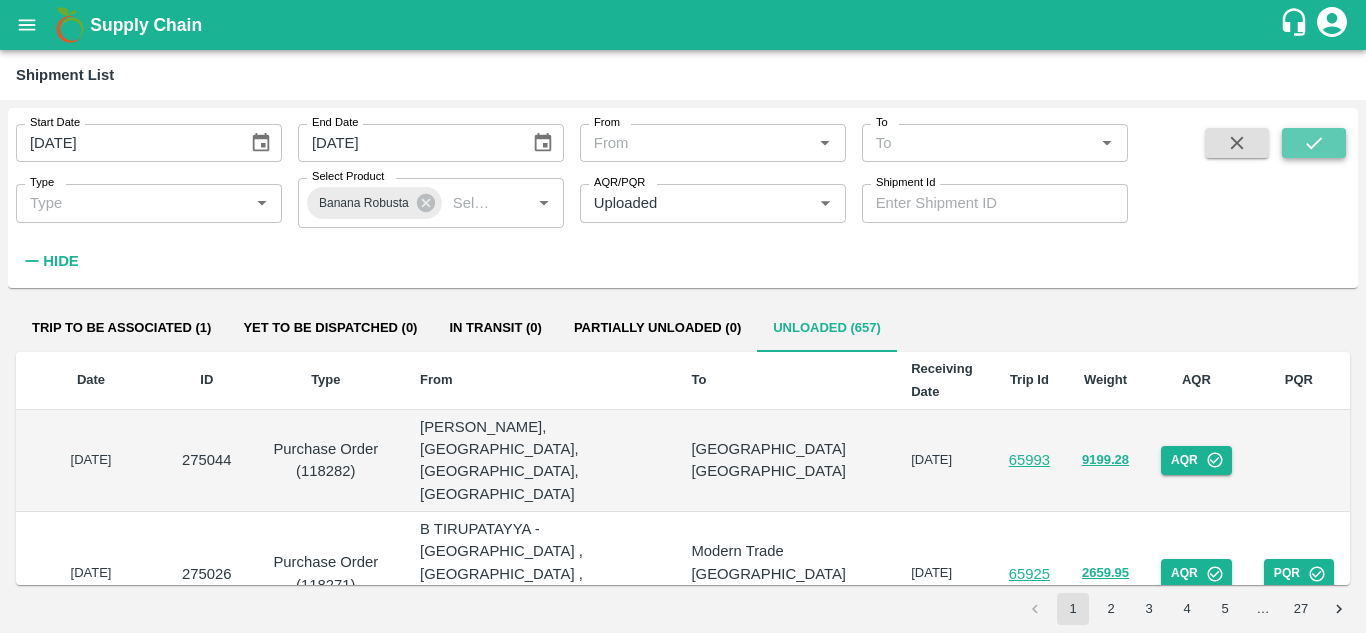 click at bounding box center [1314, 143] 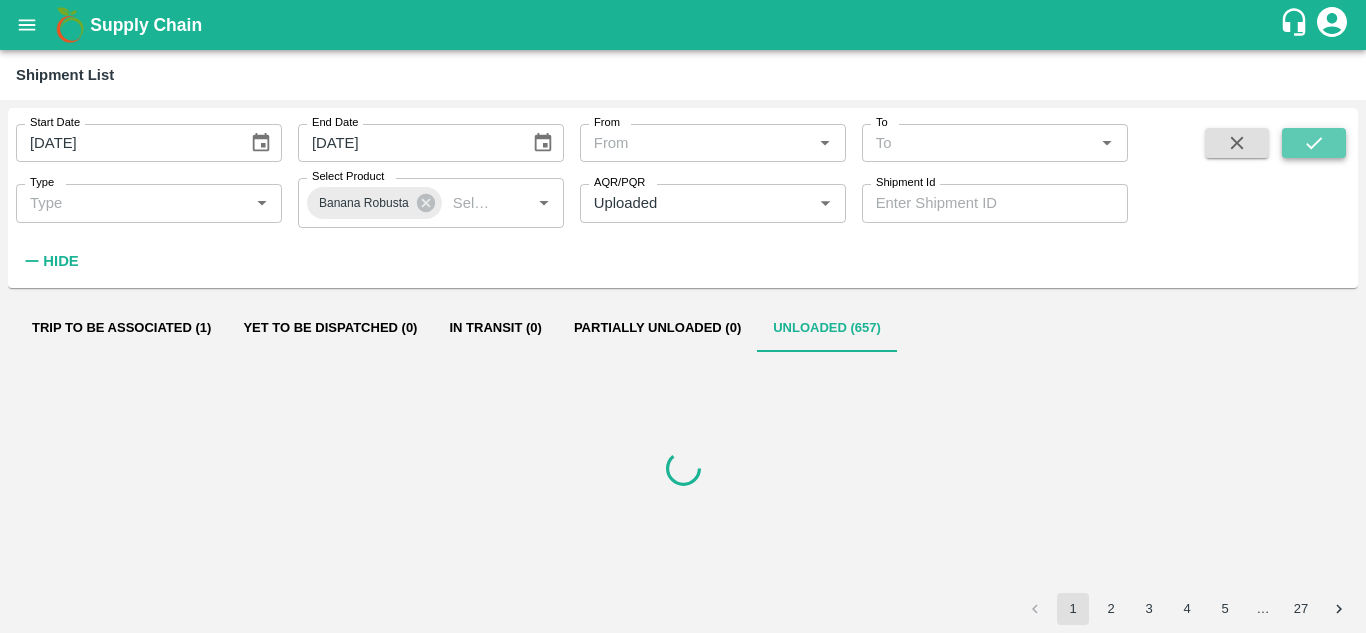 click at bounding box center [1314, 143] 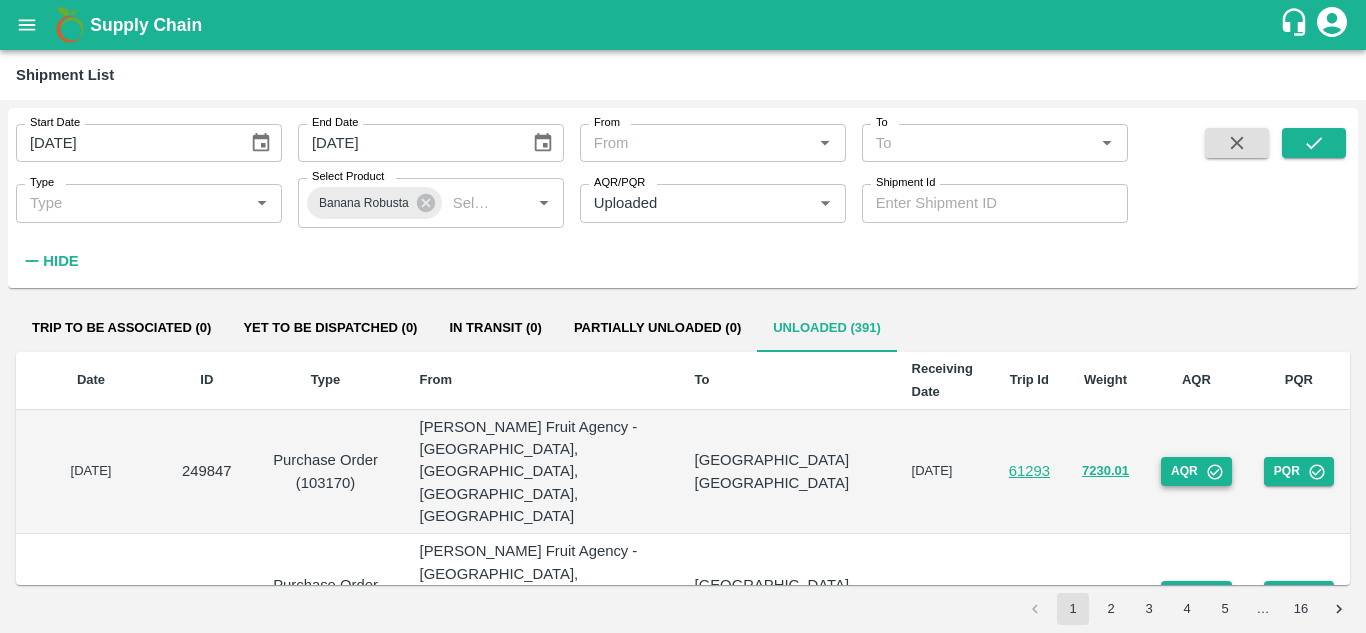 click on "AQR" at bounding box center [1196, 471] 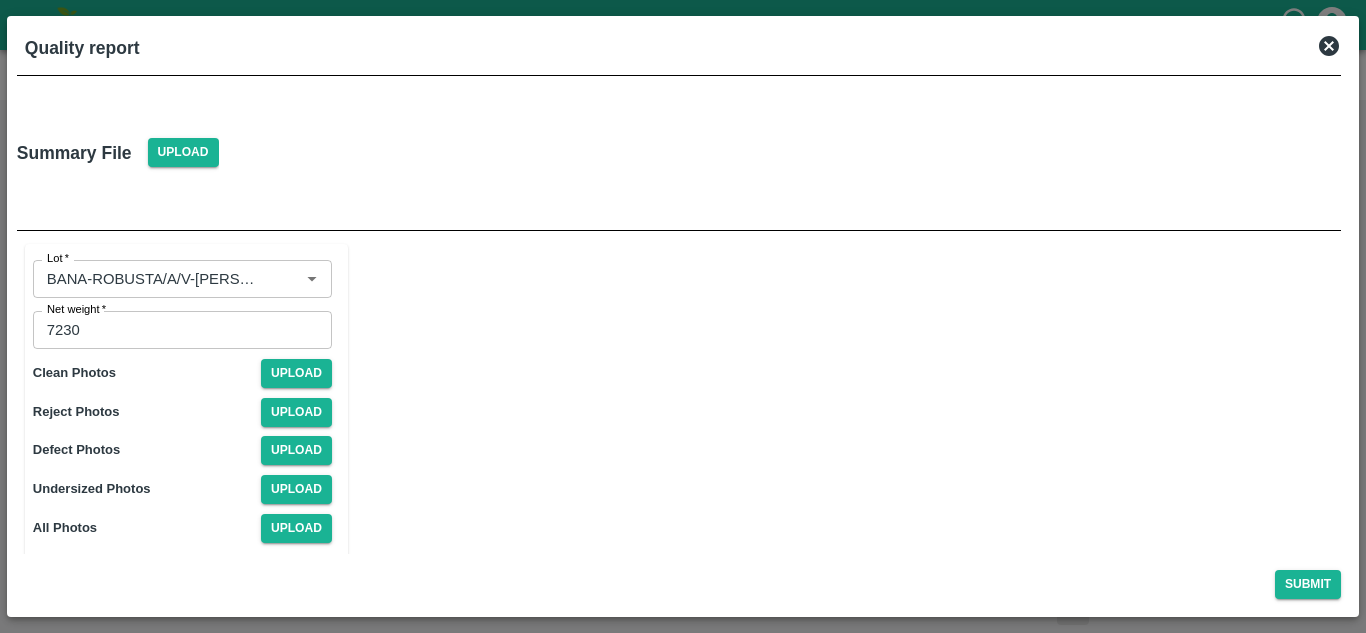 click at bounding box center (377, 153) 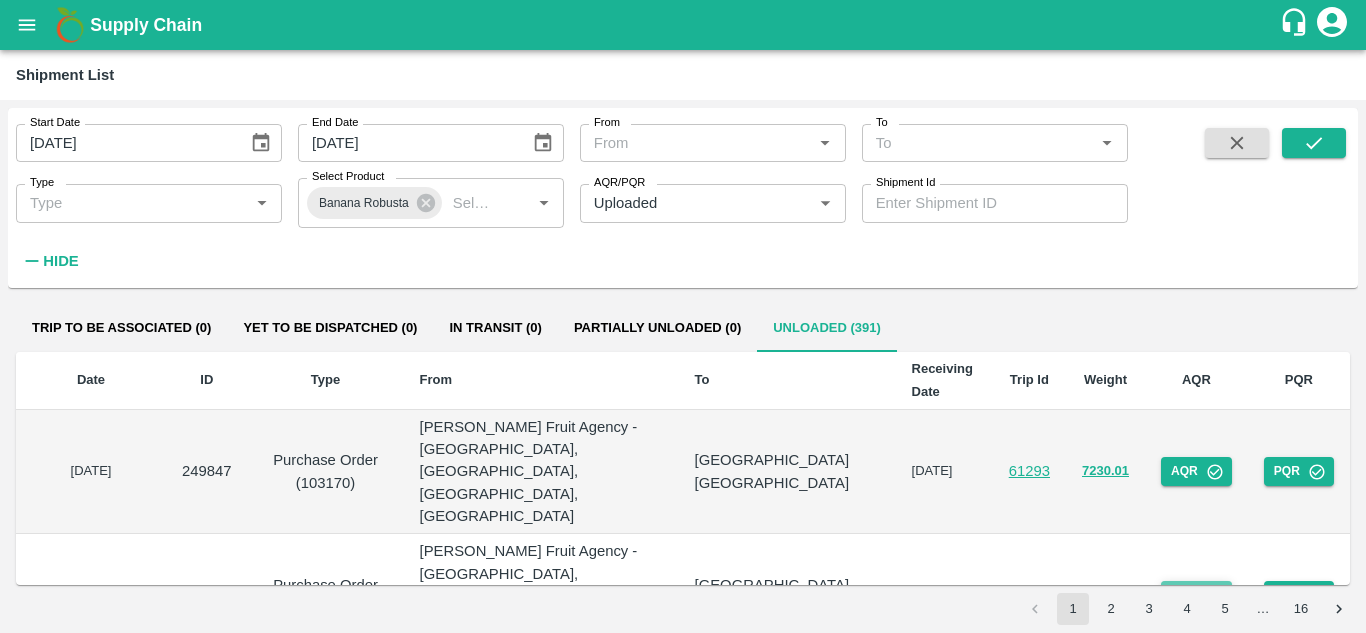 click on "AQR" at bounding box center (1196, 595) 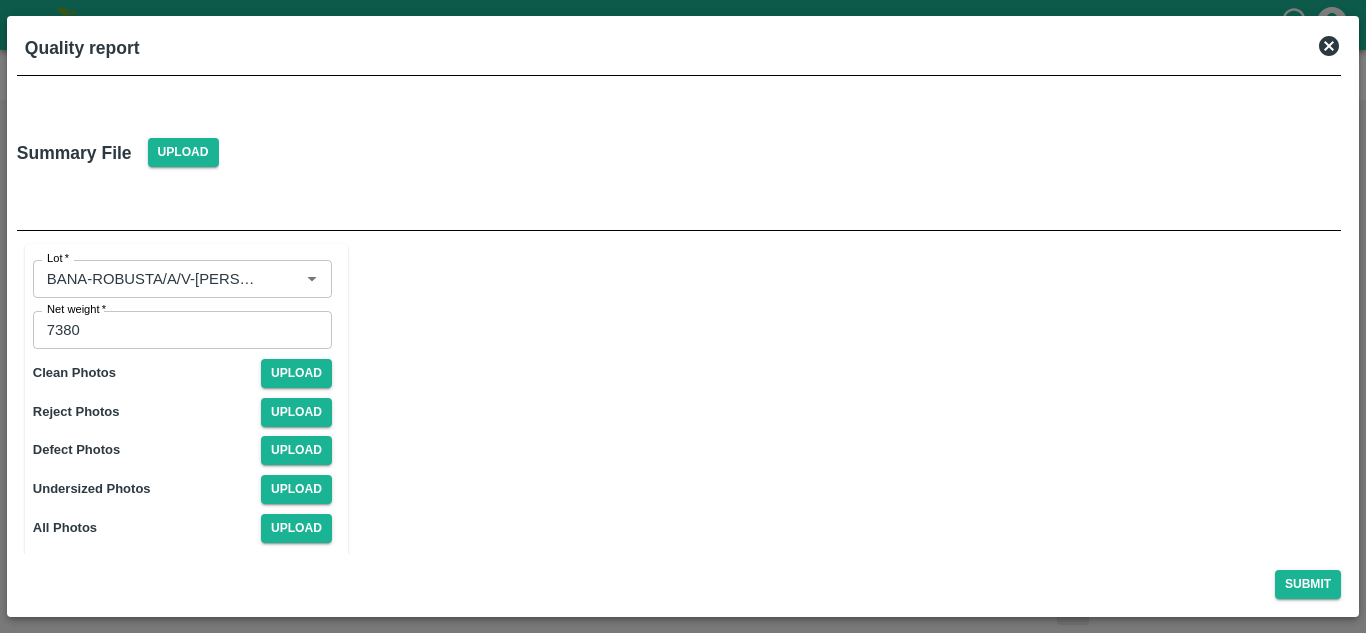 click 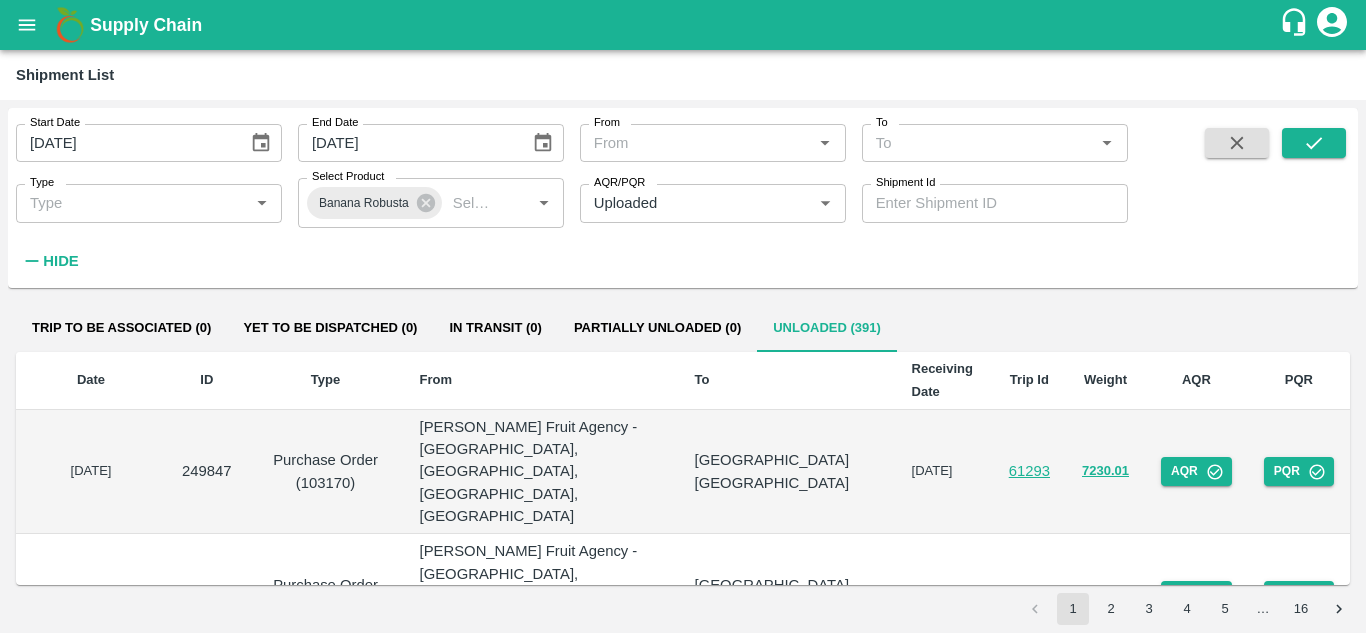 click on "AQR" at bounding box center (1196, 709) 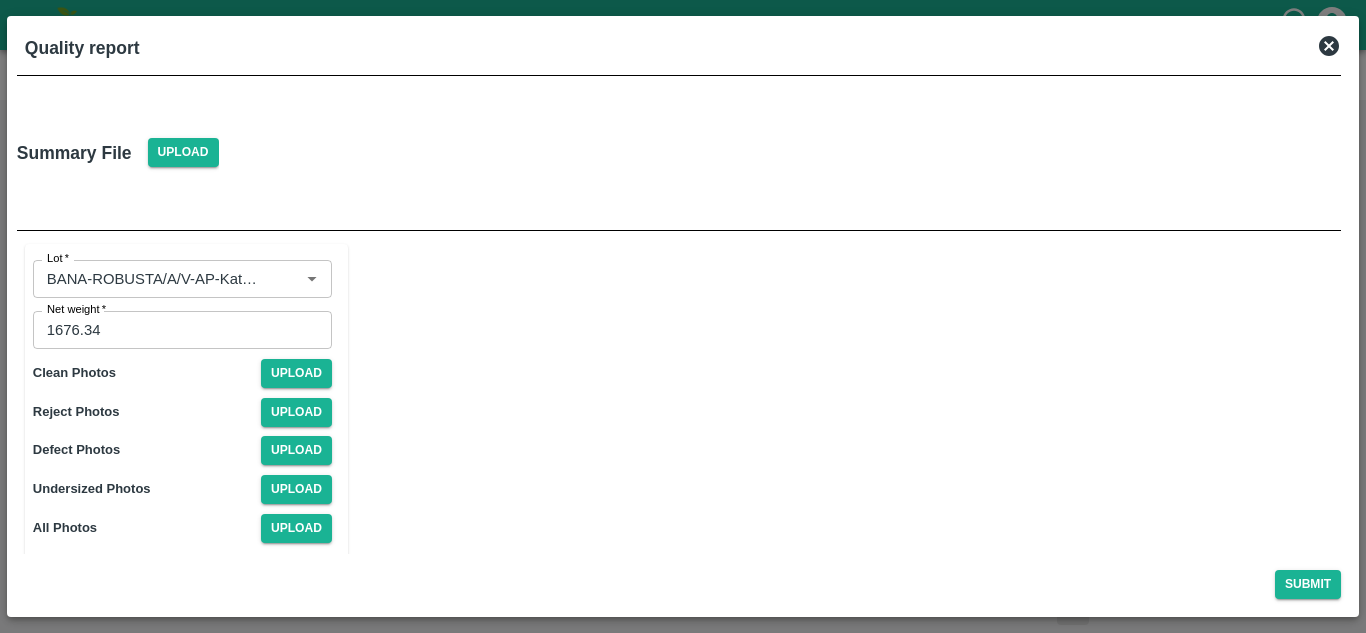 click at bounding box center (377, 153) 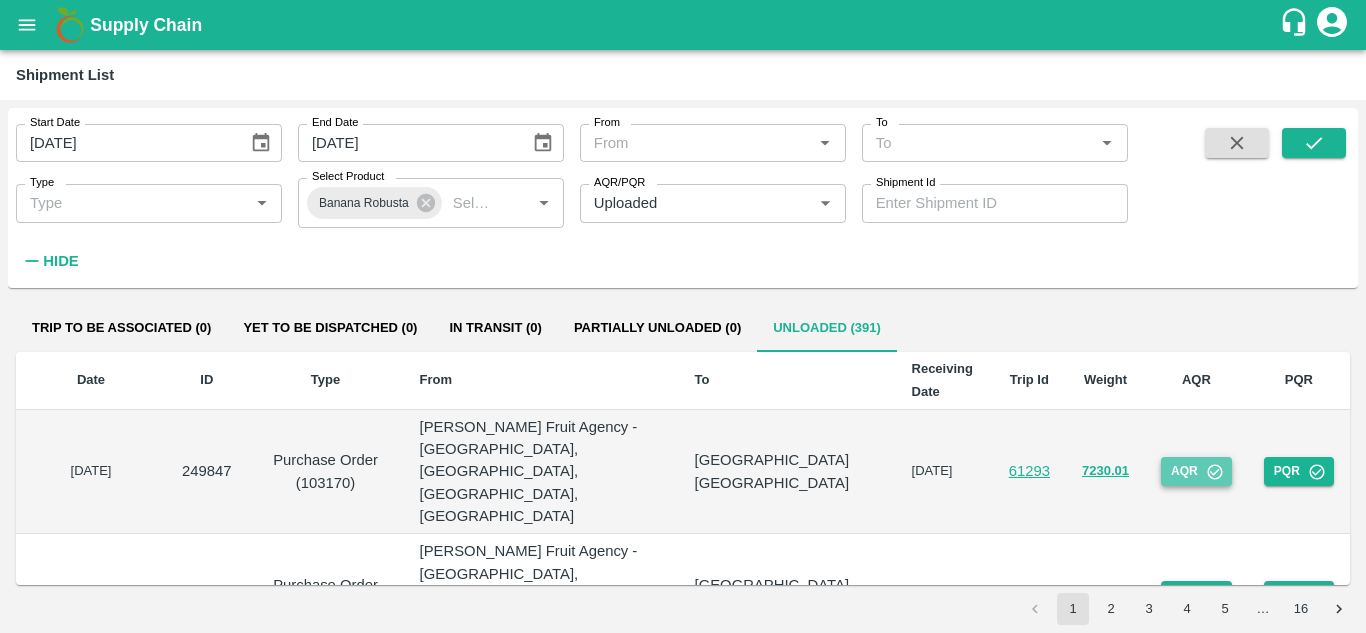 click on "AQR" at bounding box center [1196, 471] 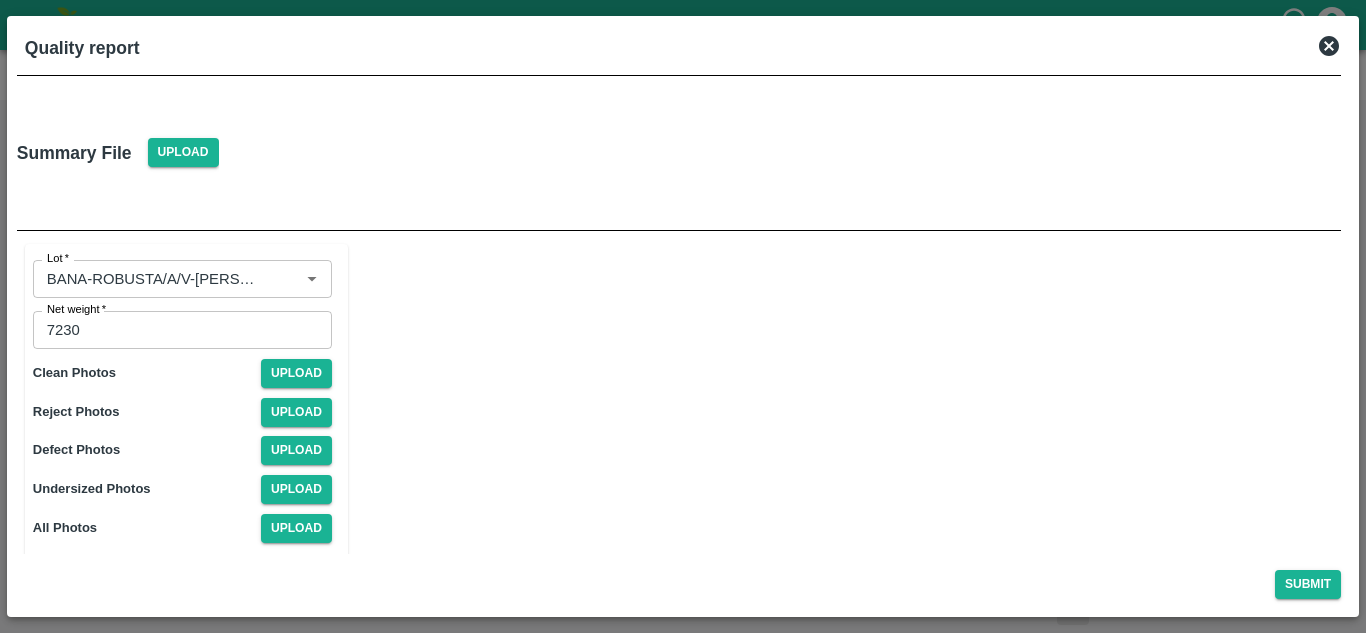 click at bounding box center (377, 153) 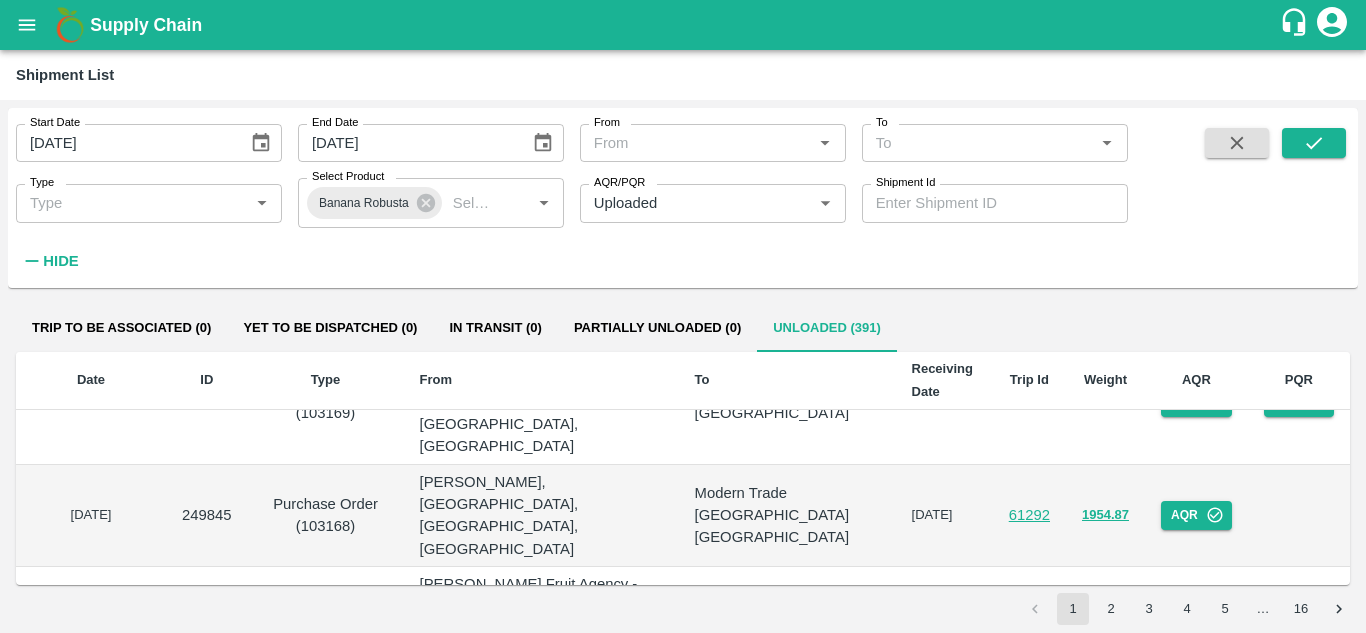 scroll, scrollTop: 200, scrollLeft: 0, axis: vertical 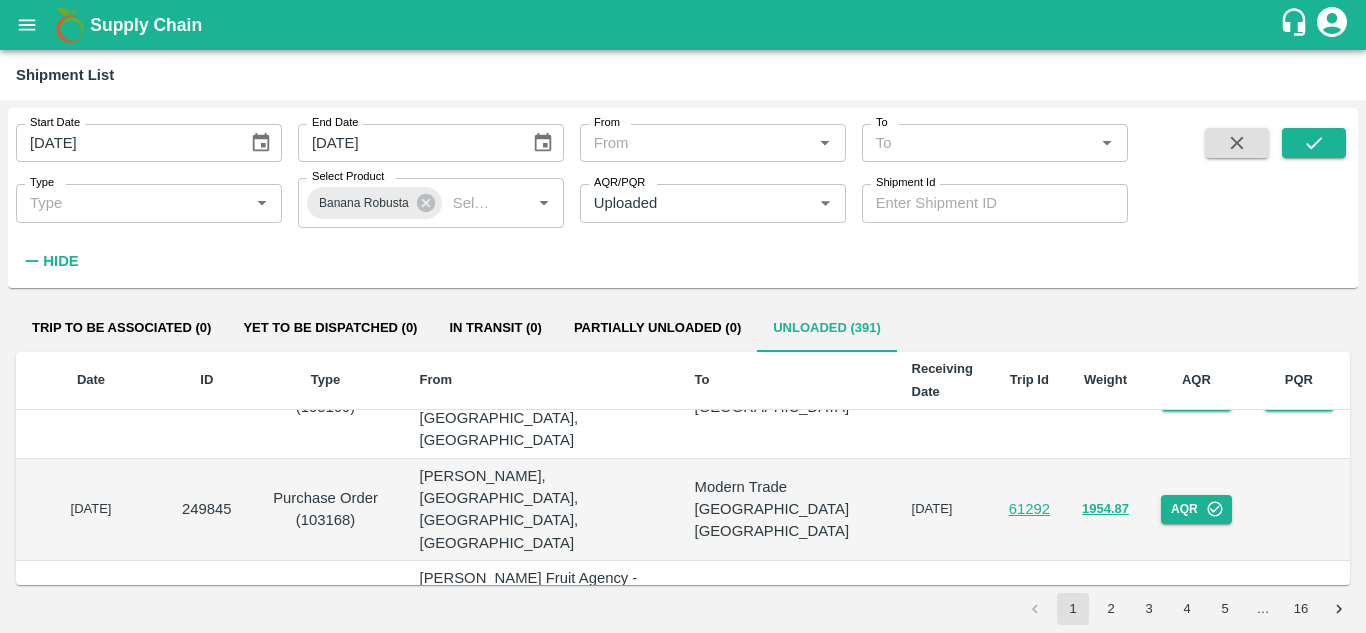 click on "AQR" at bounding box center [1196, 746] 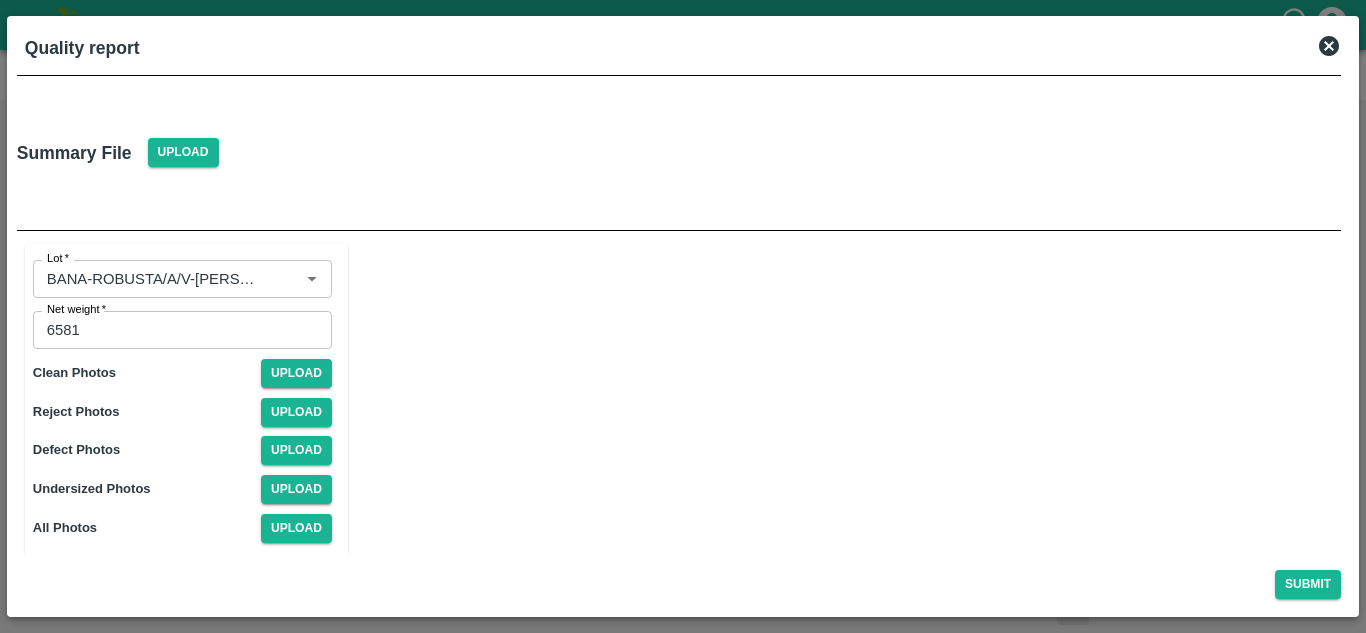 click at bounding box center [377, 153] 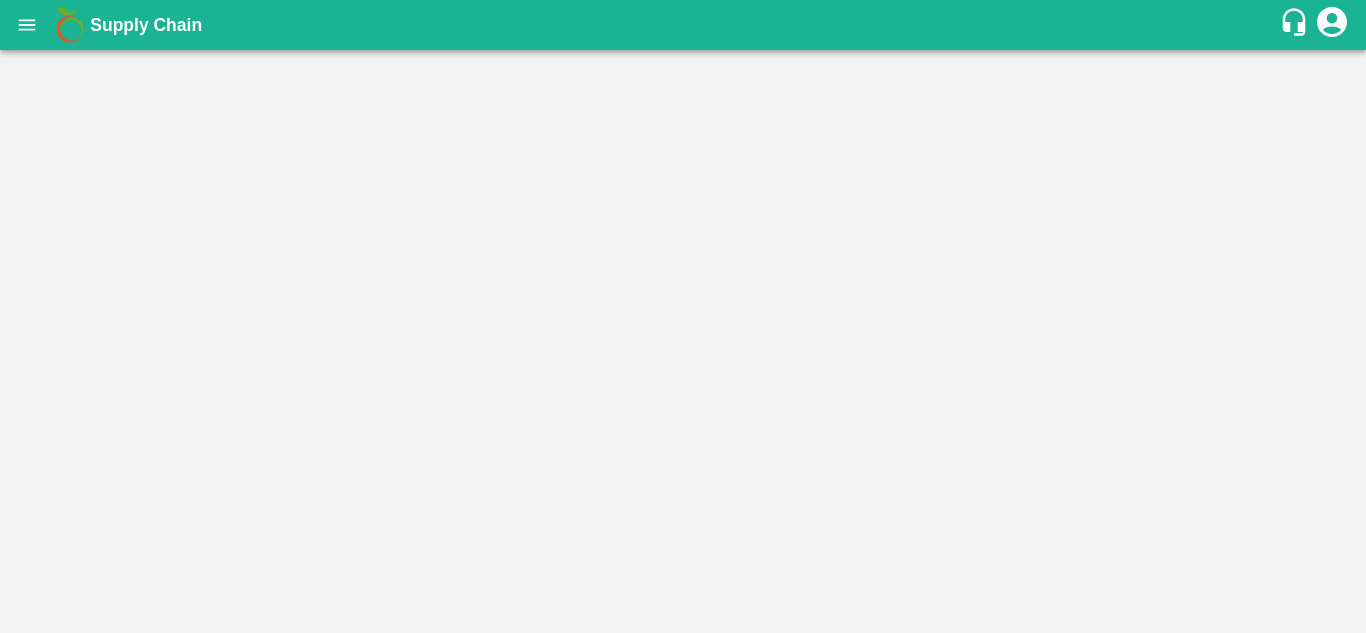 scroll, scrollTop: 0, scrollLeft: 0, axis: both 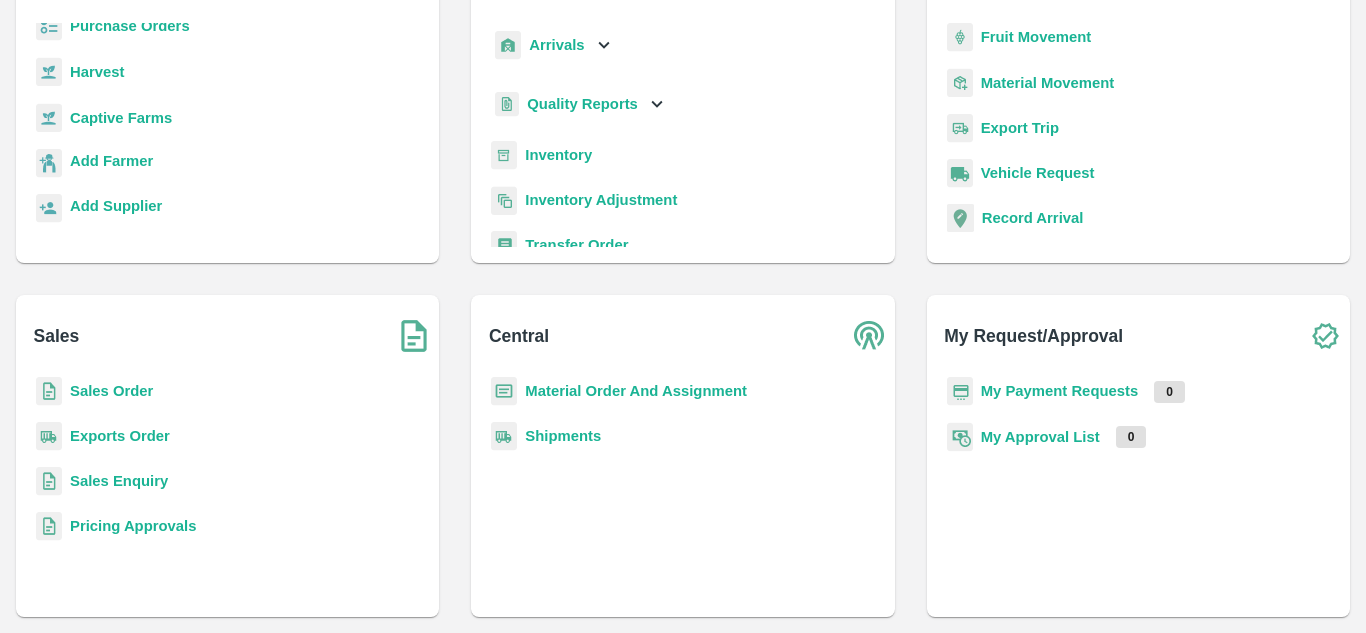 click on "Purchase Orders" at bounding box center [130, 26] 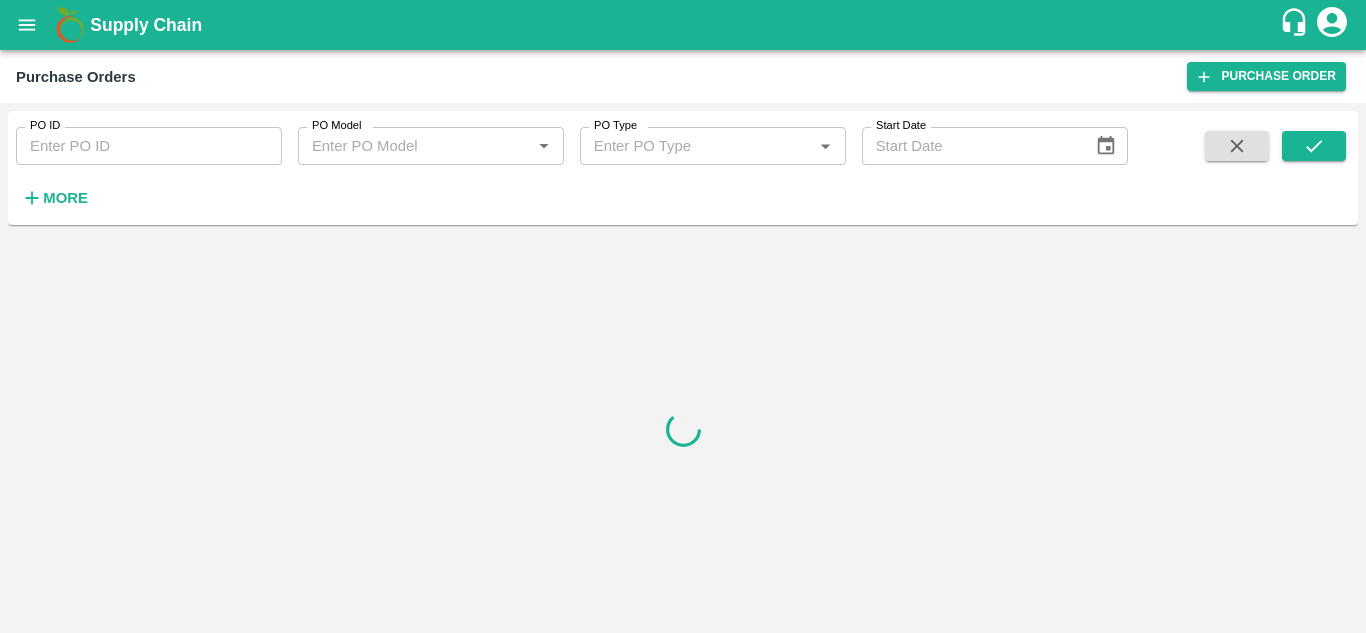 scroll, scrollTop: 0, scrollLeft: 0, axis: both 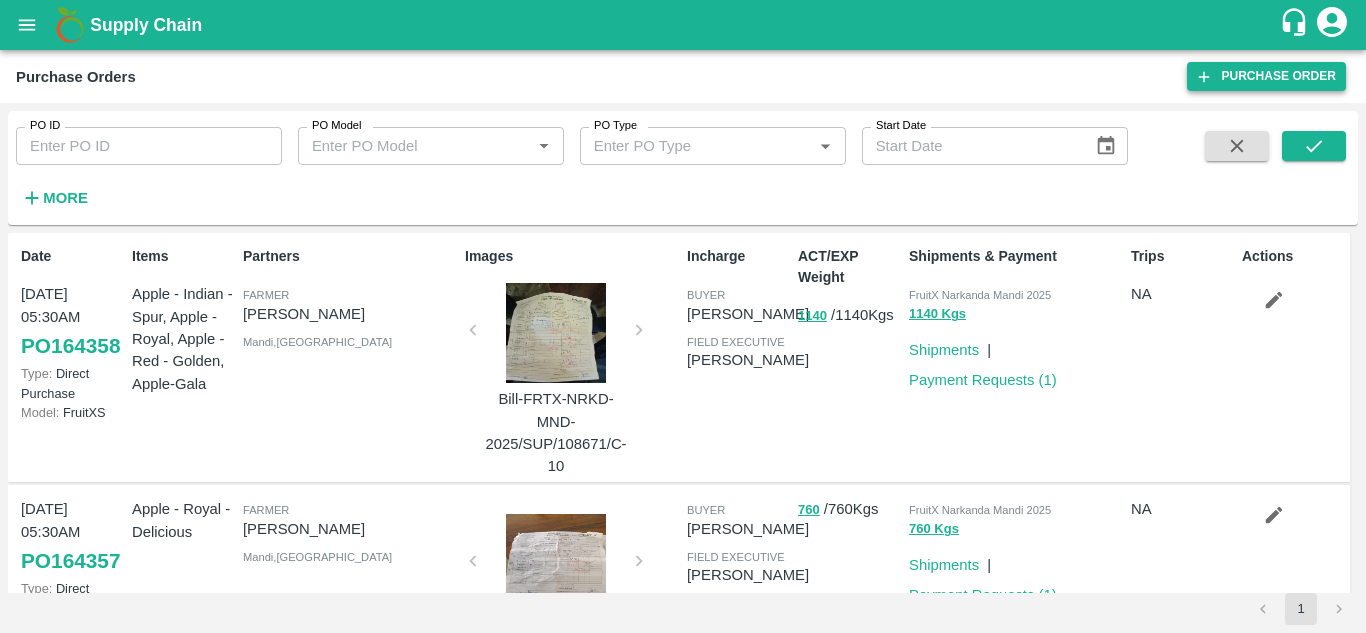 click on "Purchase Order" at bounding box center [1266, 76] 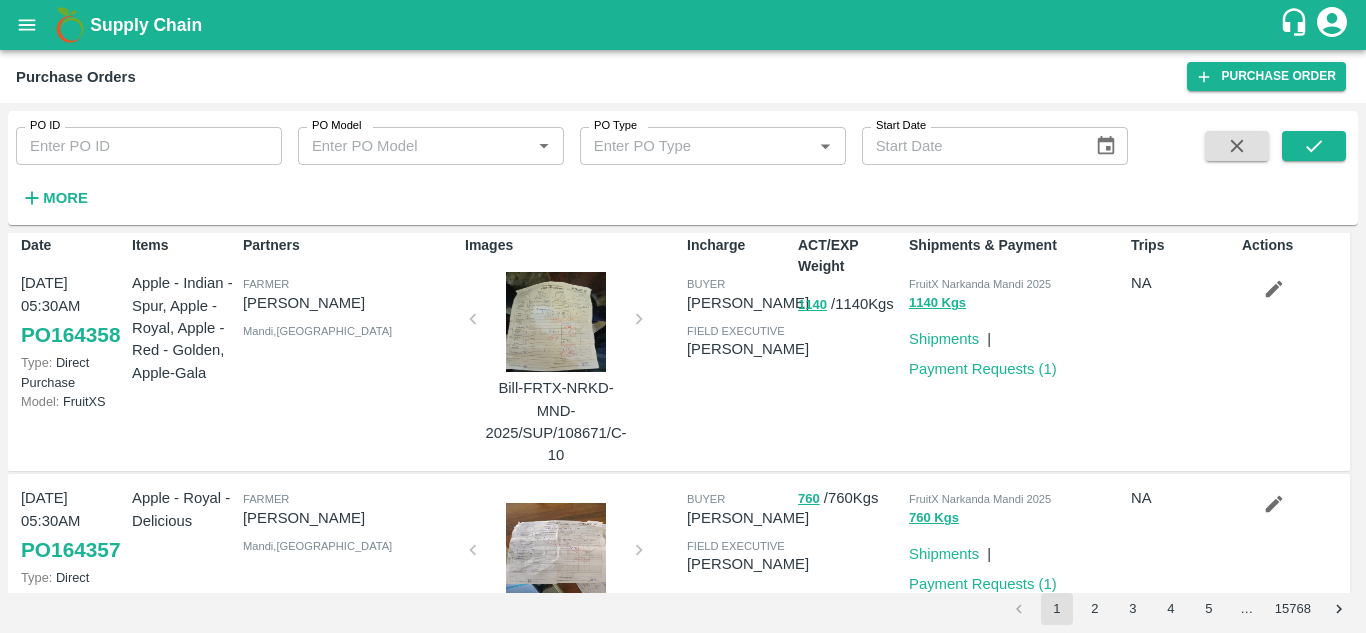 scroll, scrollTop: 0, scrollLeft: 0, axis: both 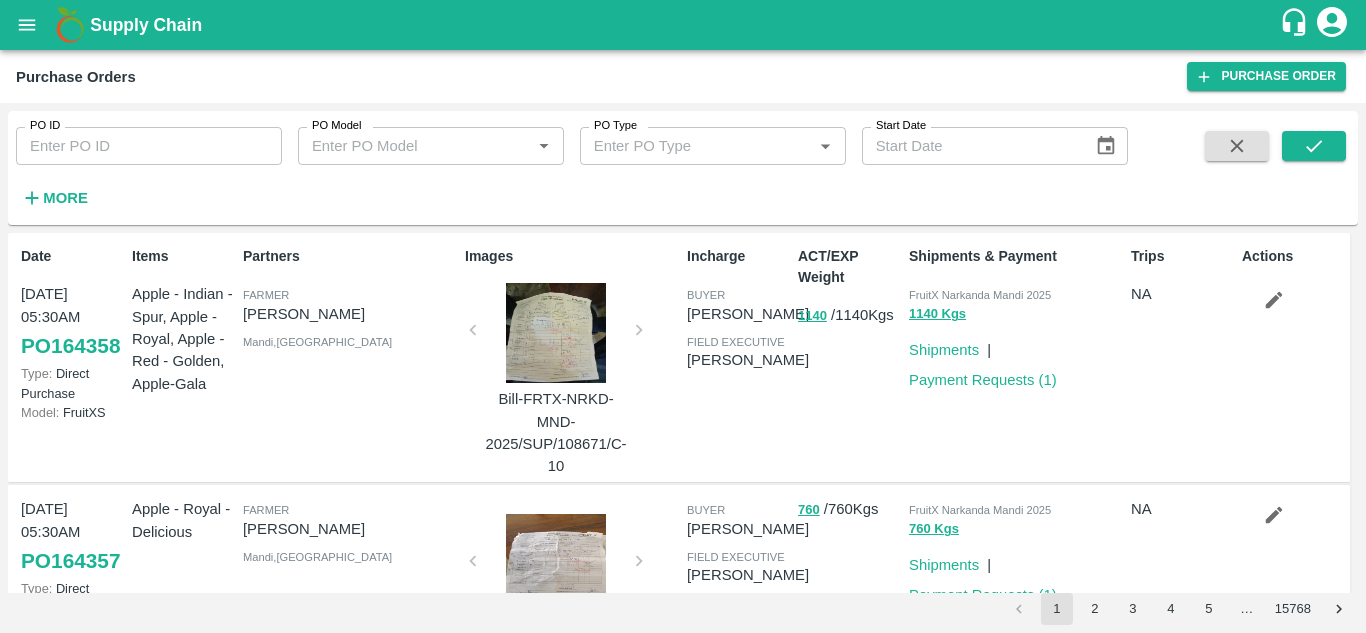 click on "PO ID" at bounding box center [149, 146] 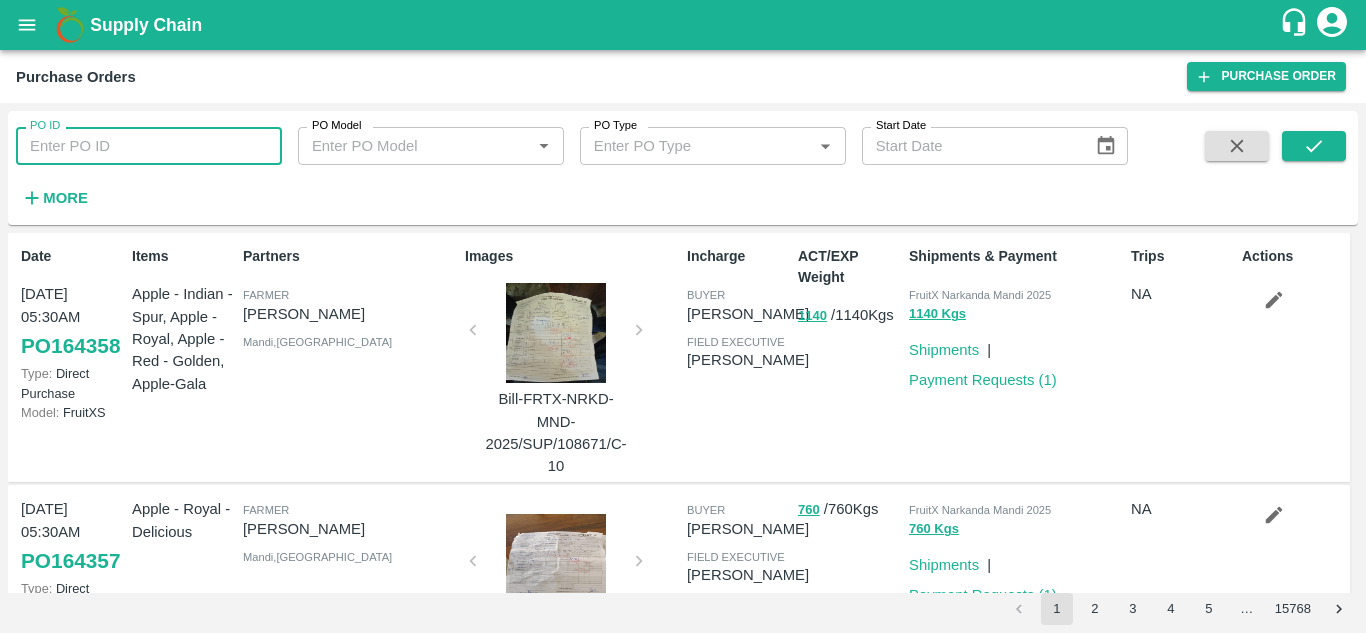 paste on "154811" 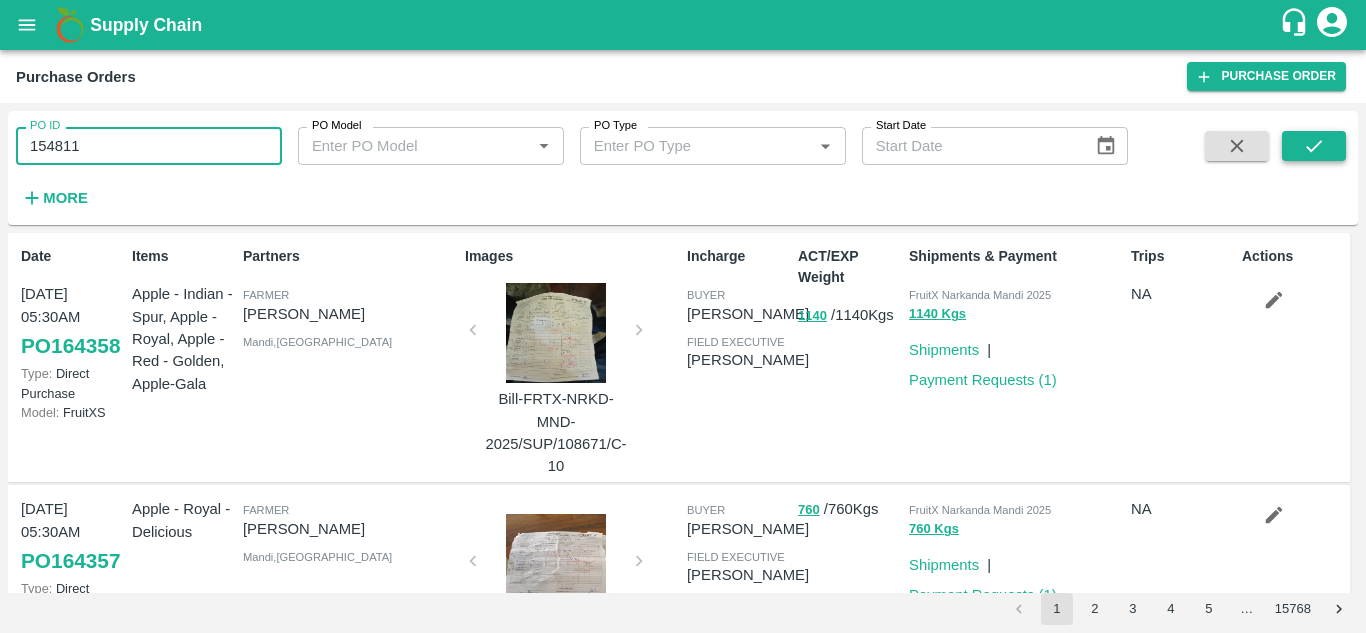 type on "154811" 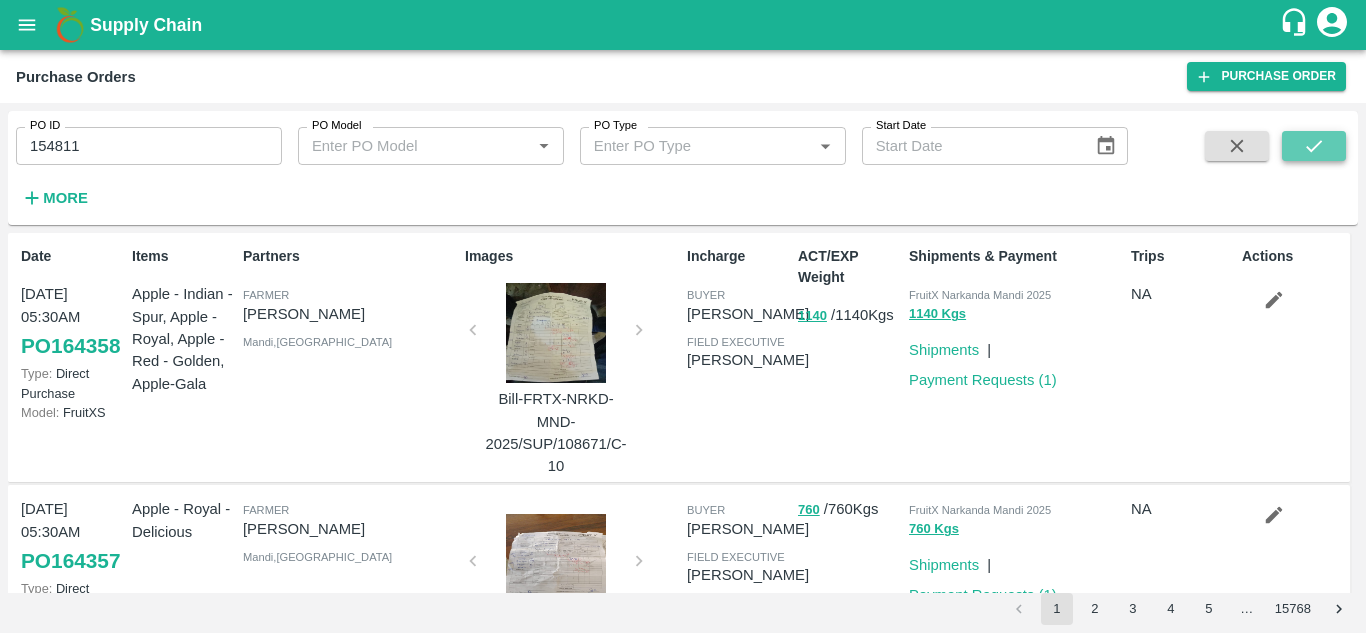 click 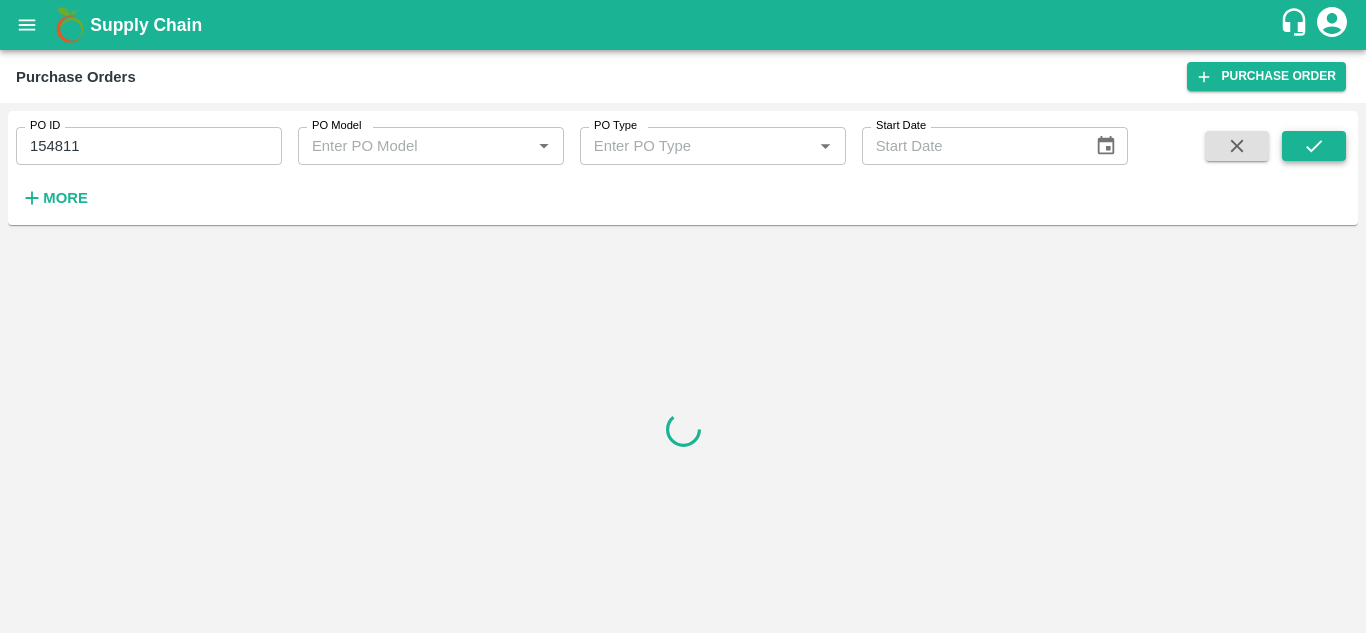click 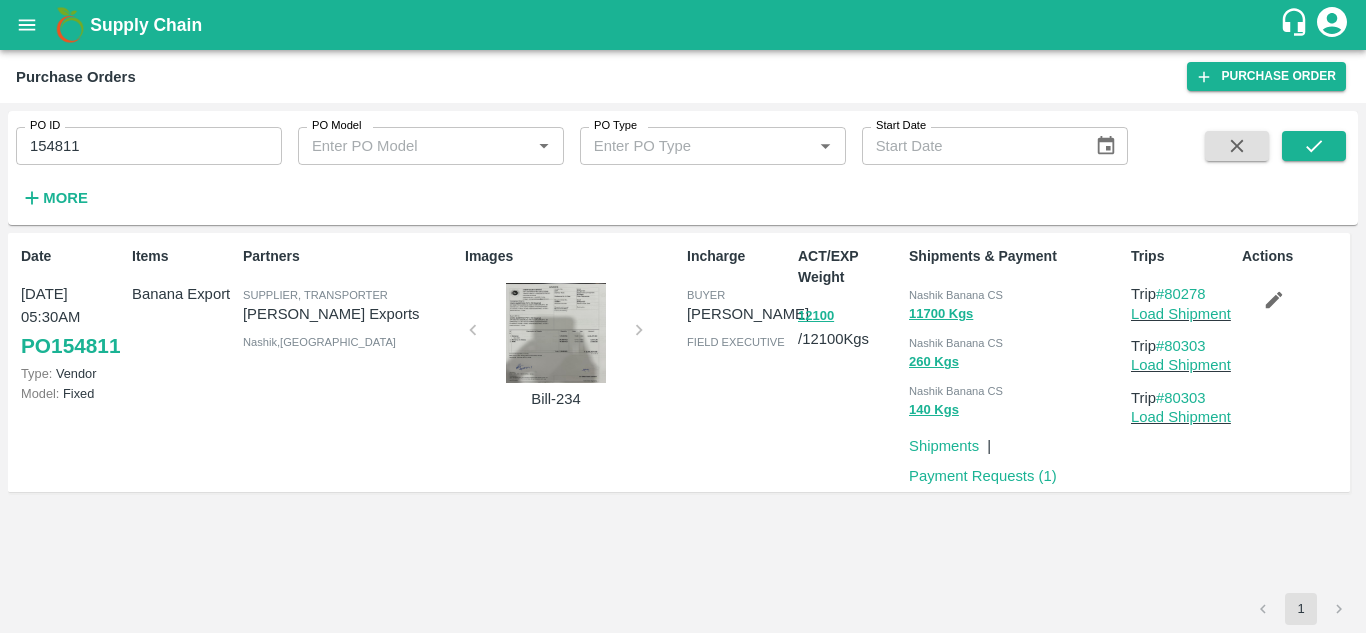 type 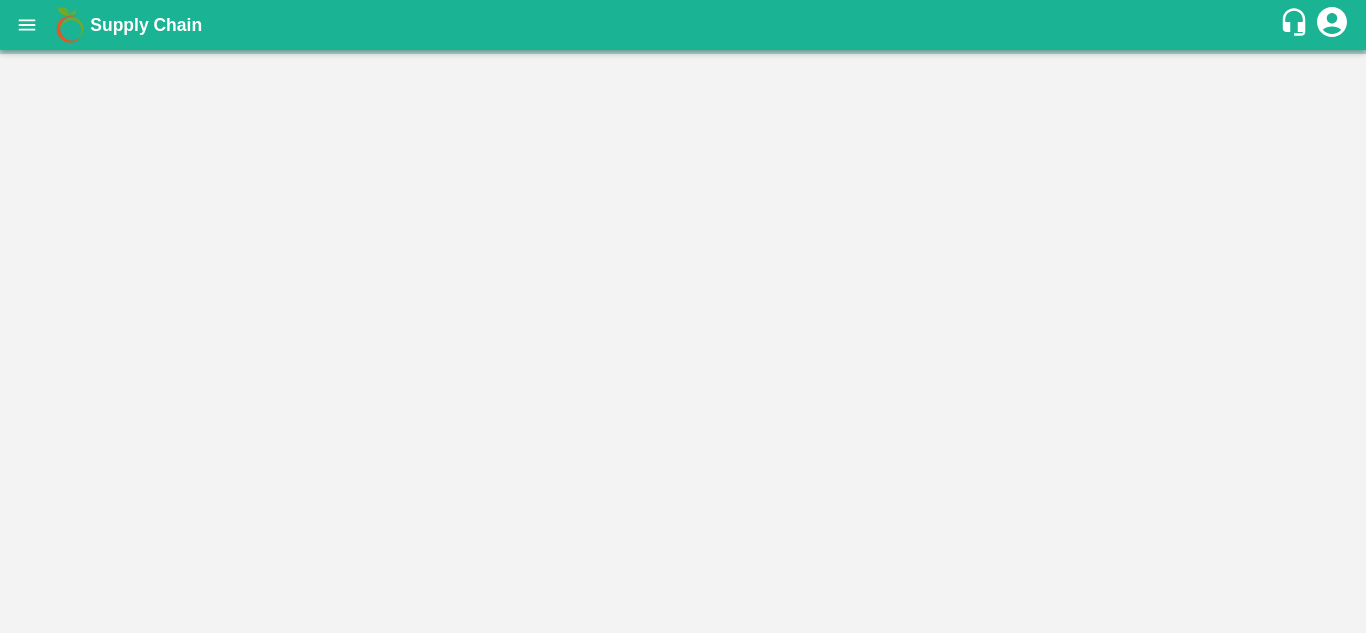 scroll, scrollTop: 0, scrollLeft: 0, axis: both 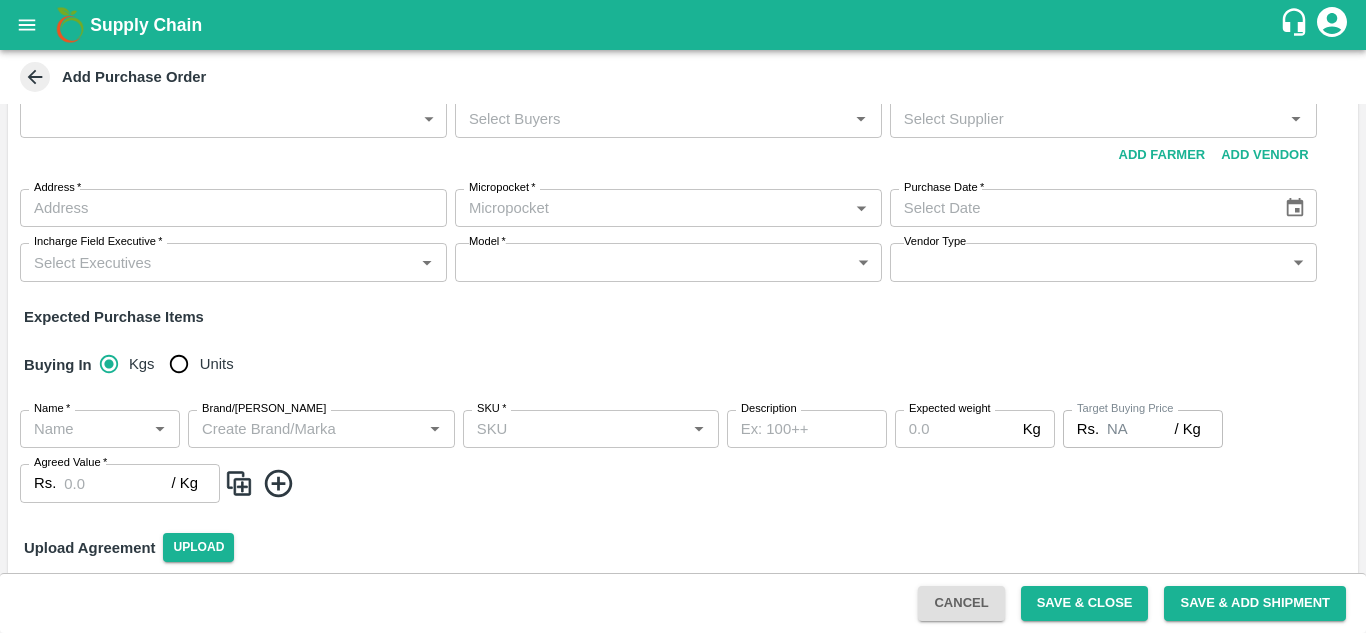 click 